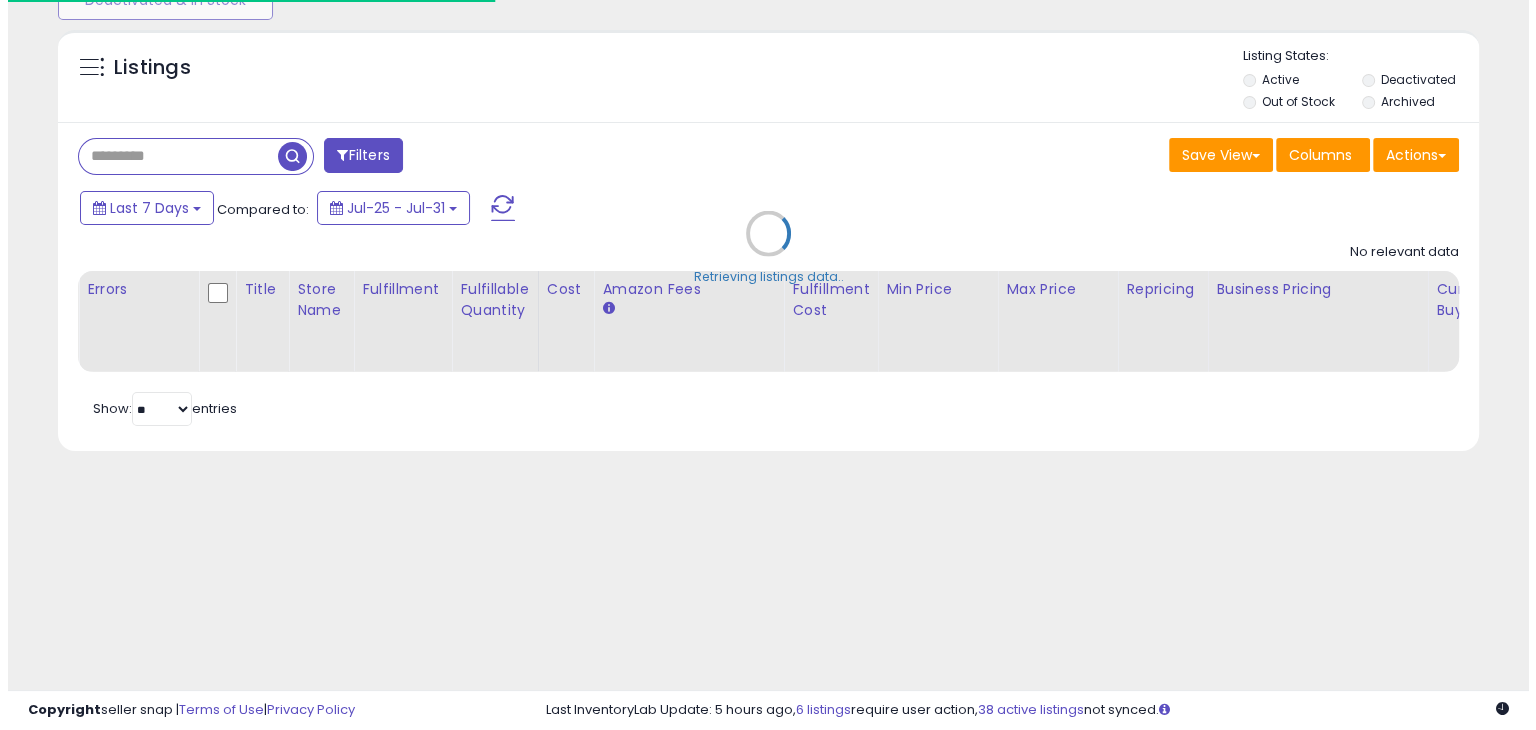scroll, scrollTop: 165, scrollLeft: 0, axis: vertical 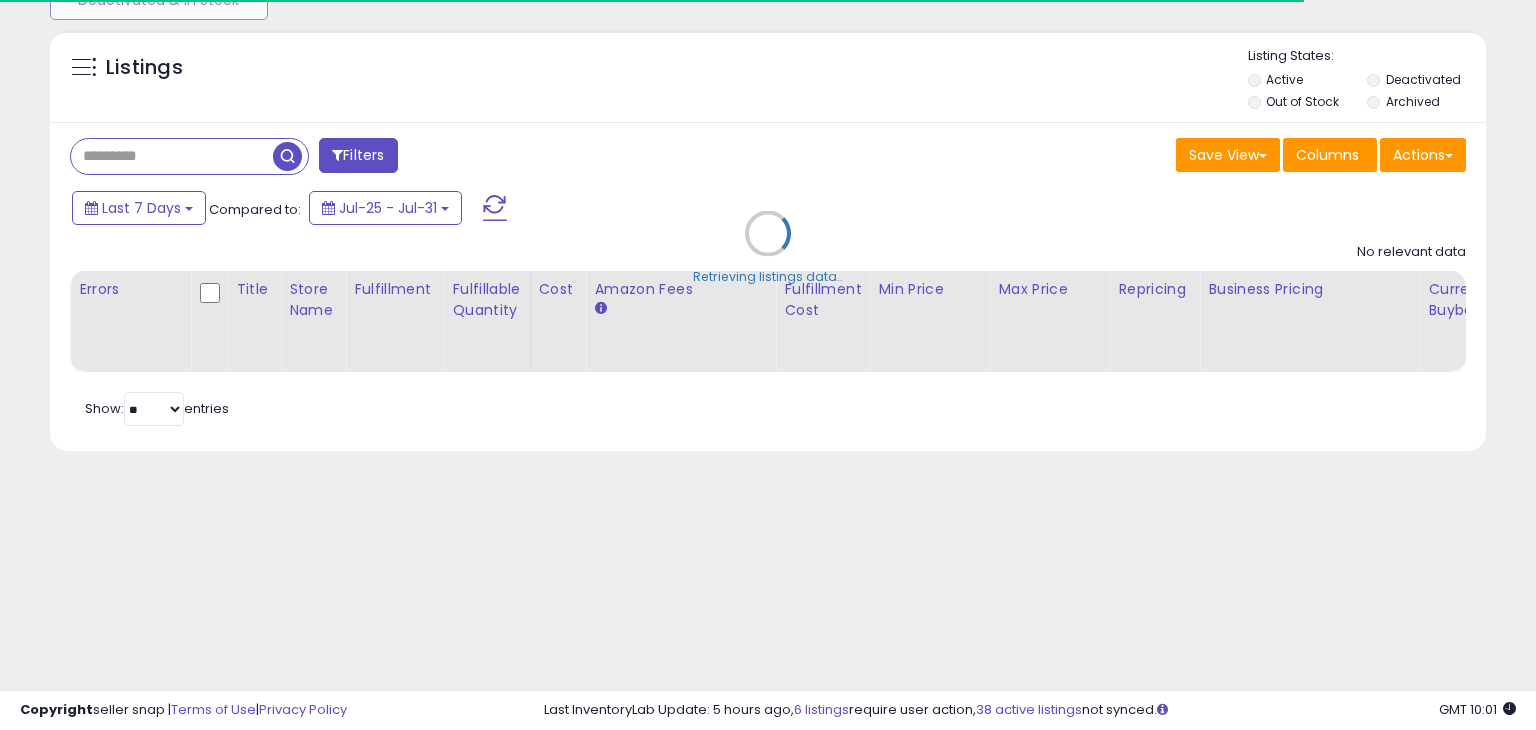 type on "**********" 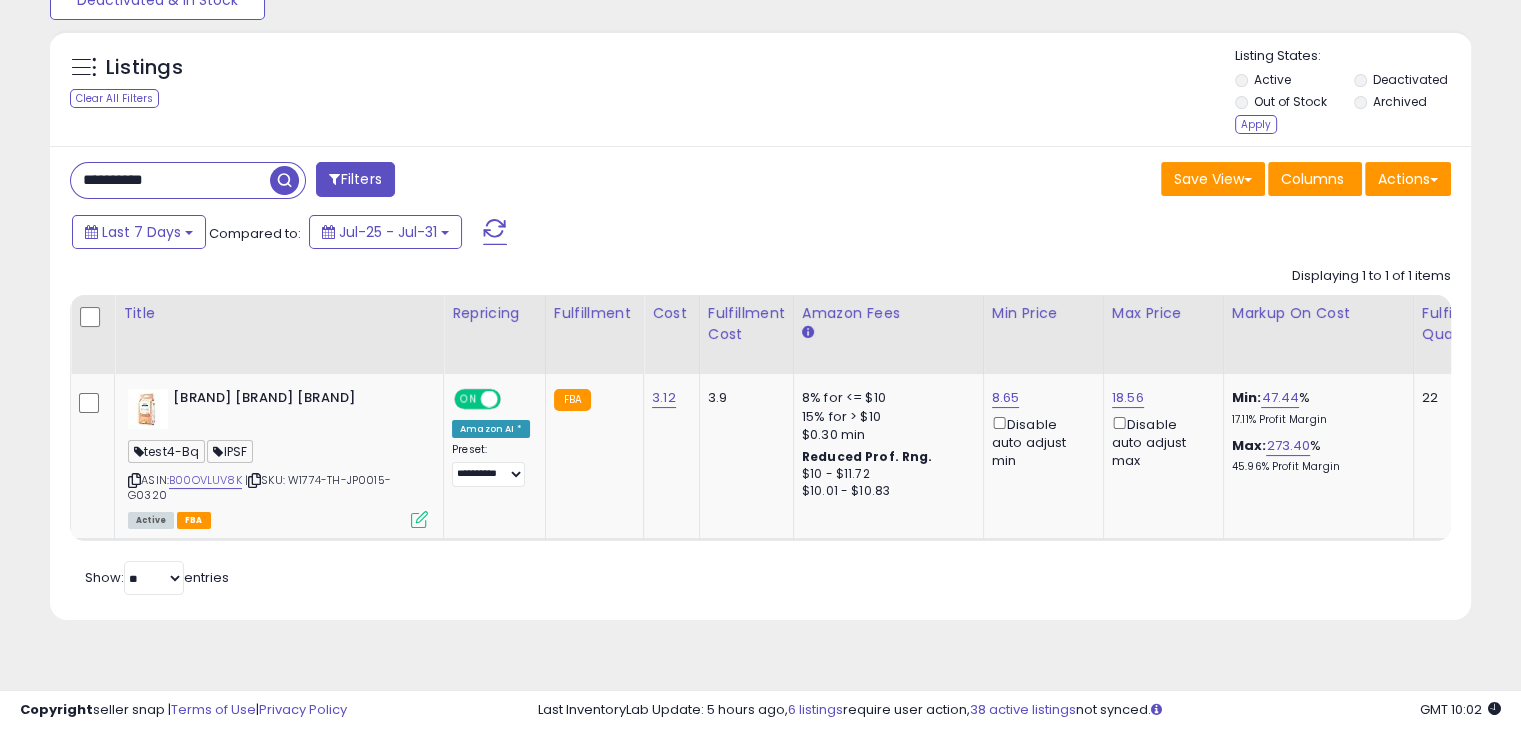 click on "Filters" at bounding box center [355, 179] 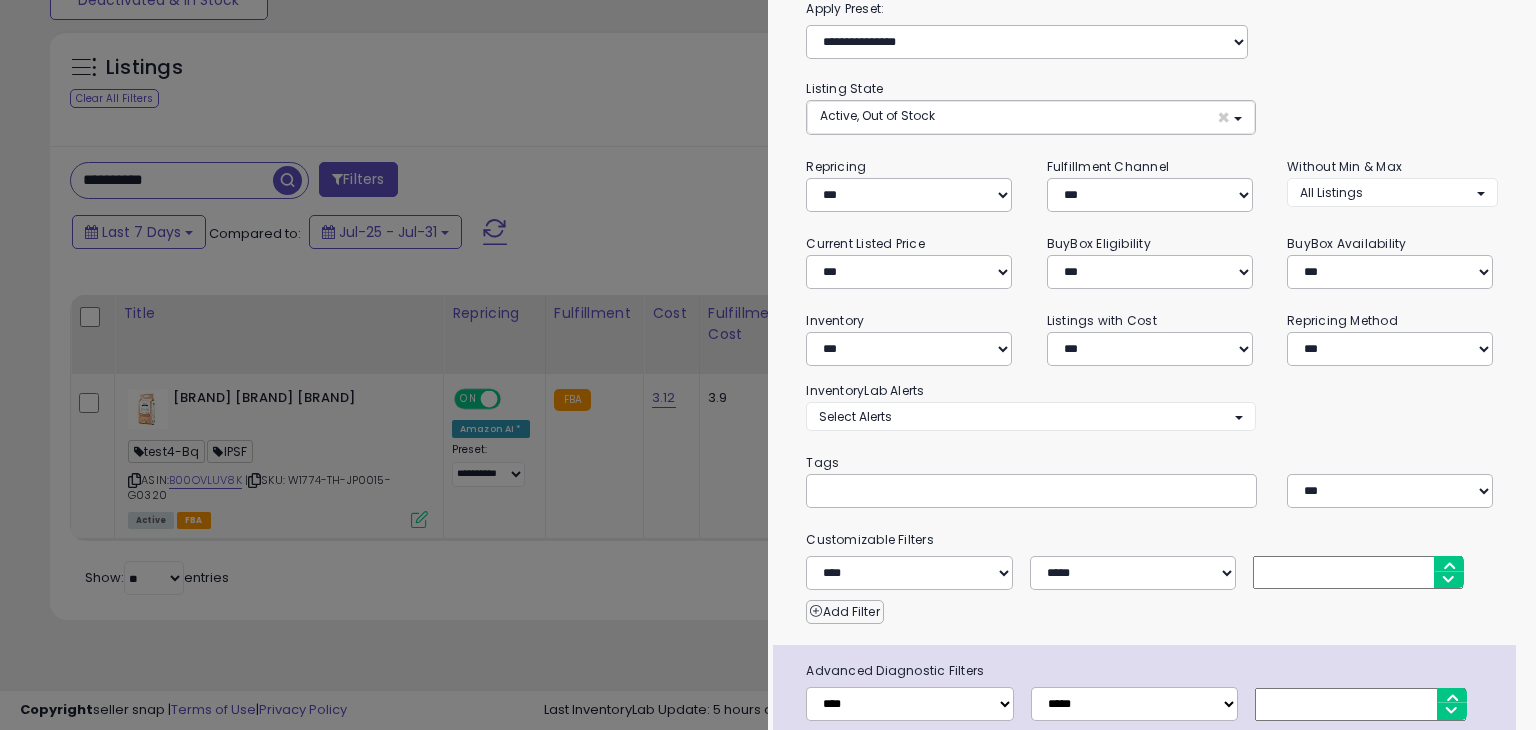 scroll, scrollTop: 184, scrollLeft: 0, axis: vertical 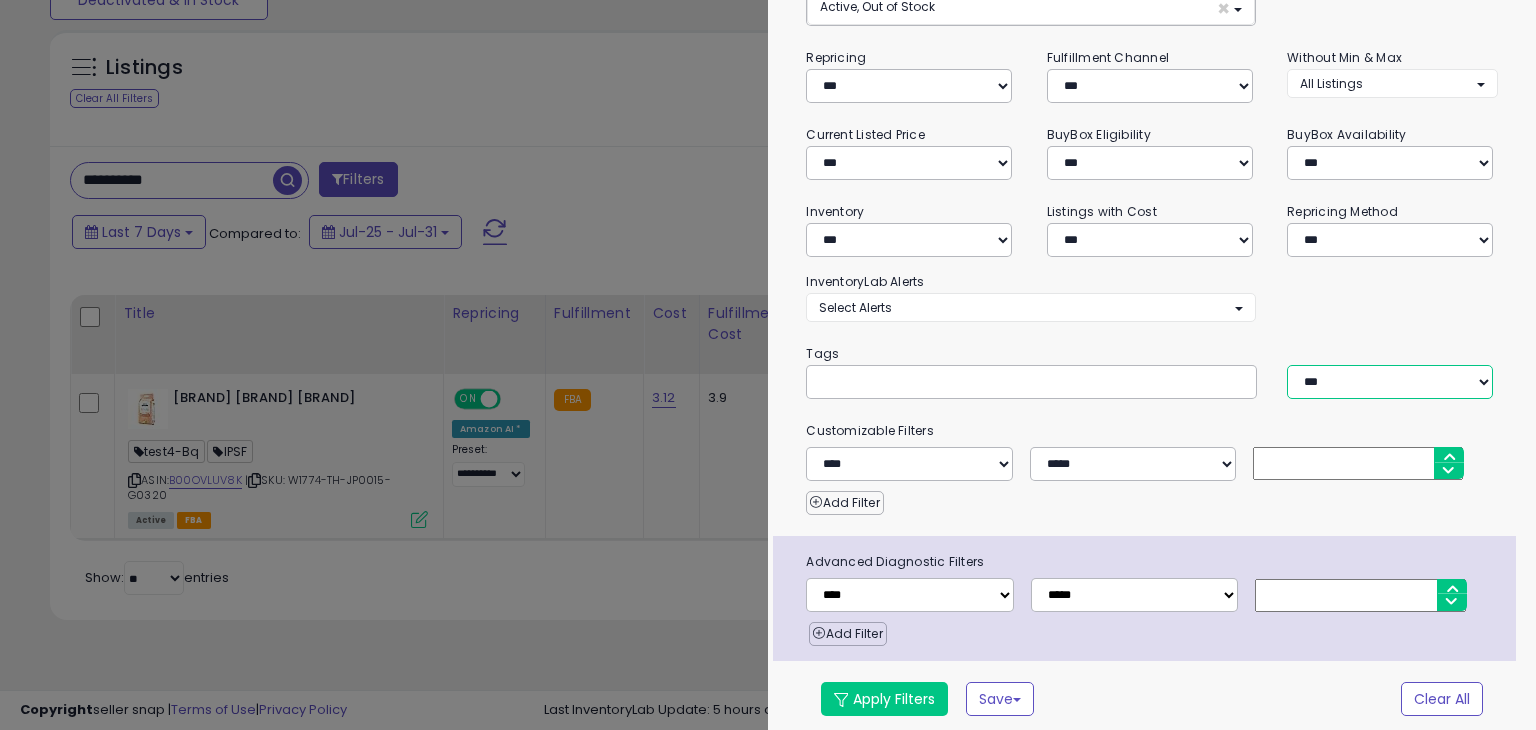 click on "***
***
****" at bounding box center (1390, 382) 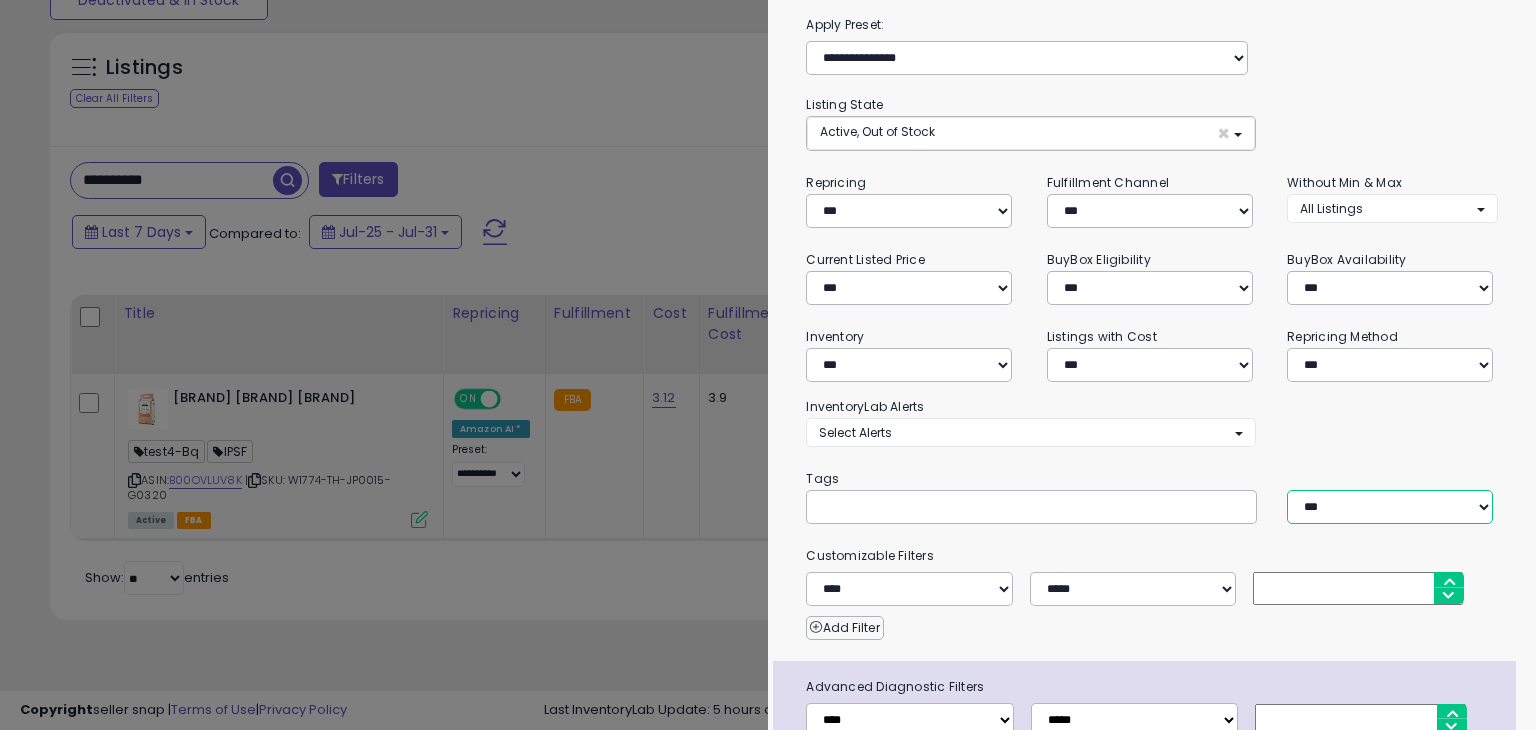scroll, scrollTop: 0, scrollLeft: 0, axis: both 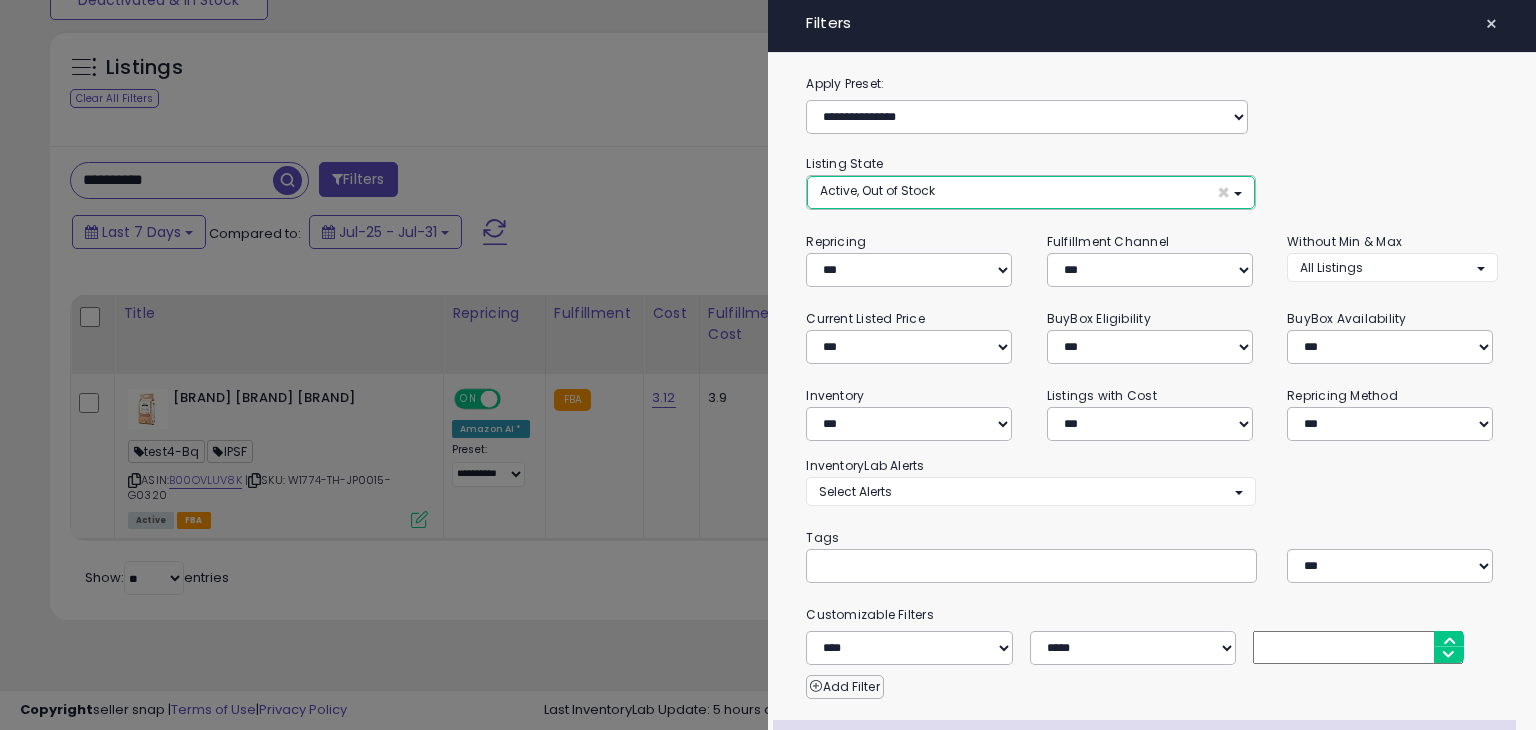 click on "Active, Out of Stock
×" at bounding box center [1030, 192] 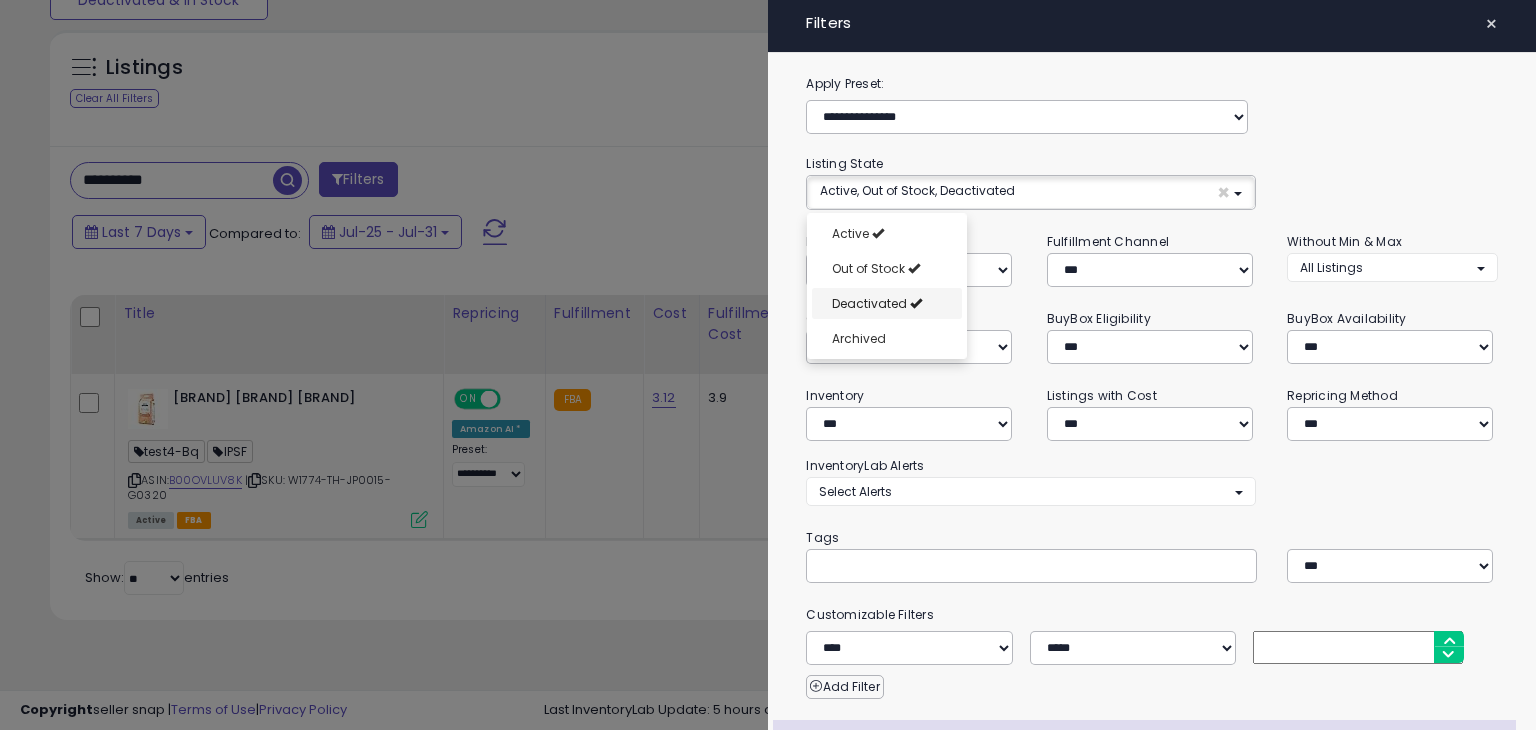 click on "Deactivated" at bounding box center [869, 303] 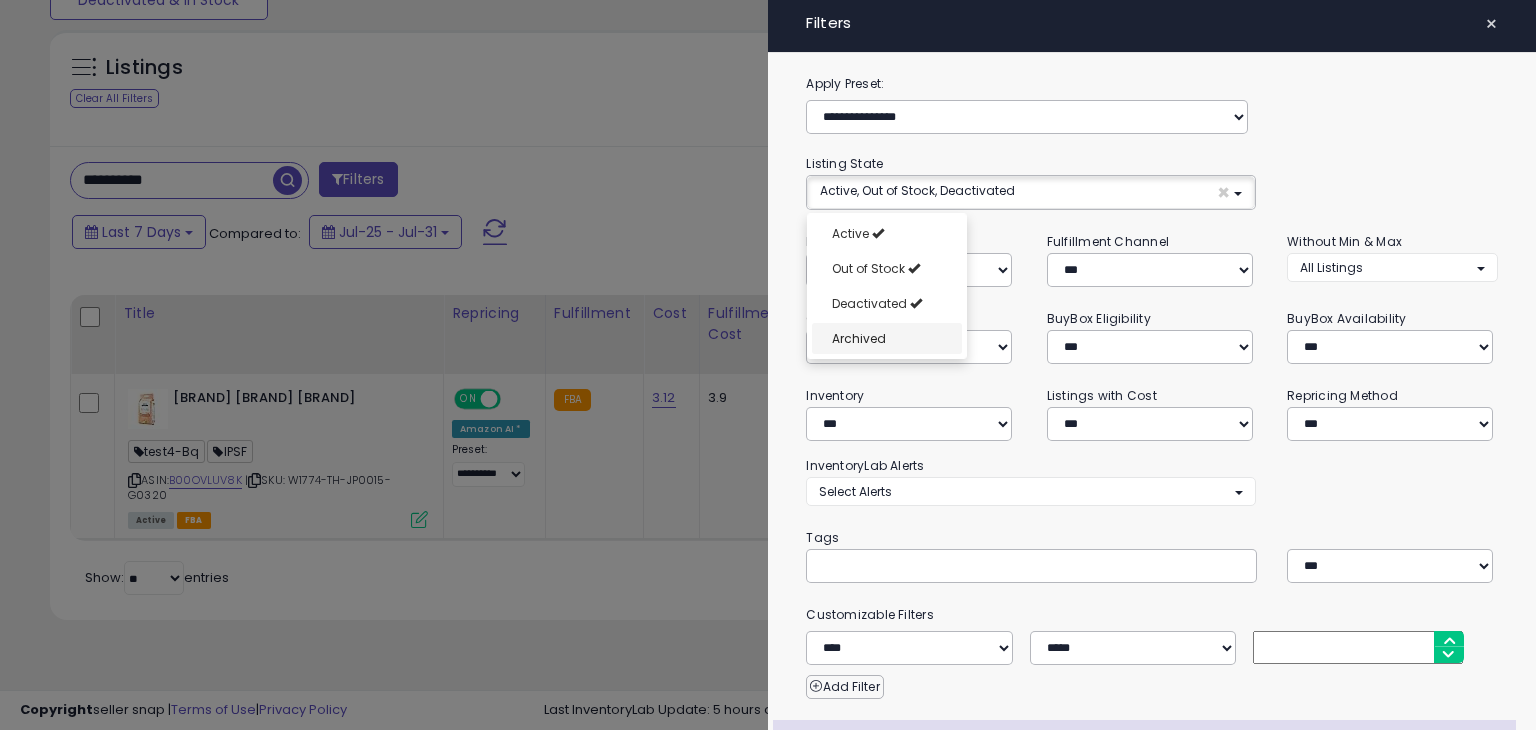 scroll, scrollTop: 16, scrollLeft: 0, axis: vertical 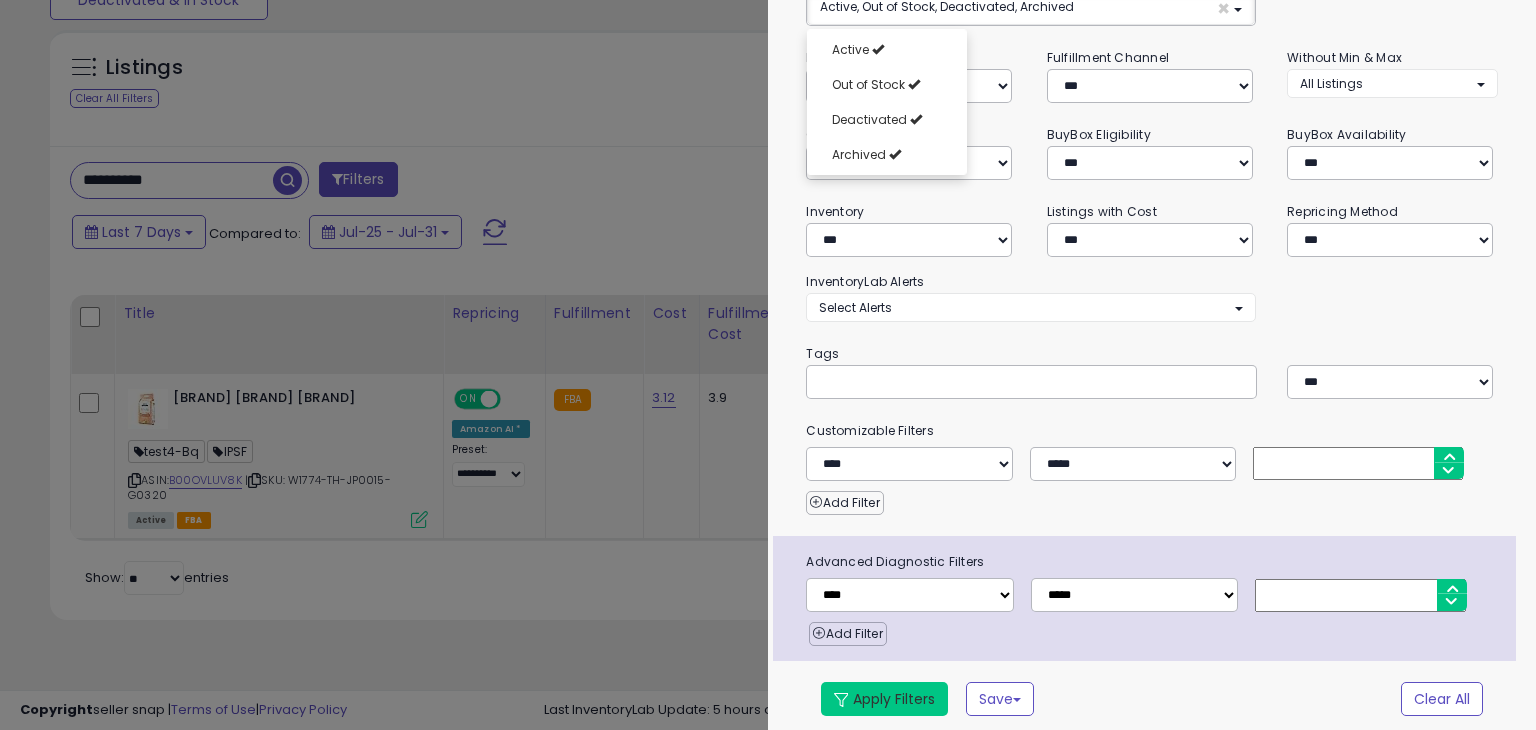 click on "Apply Filters" at bounding box center [884, 699] 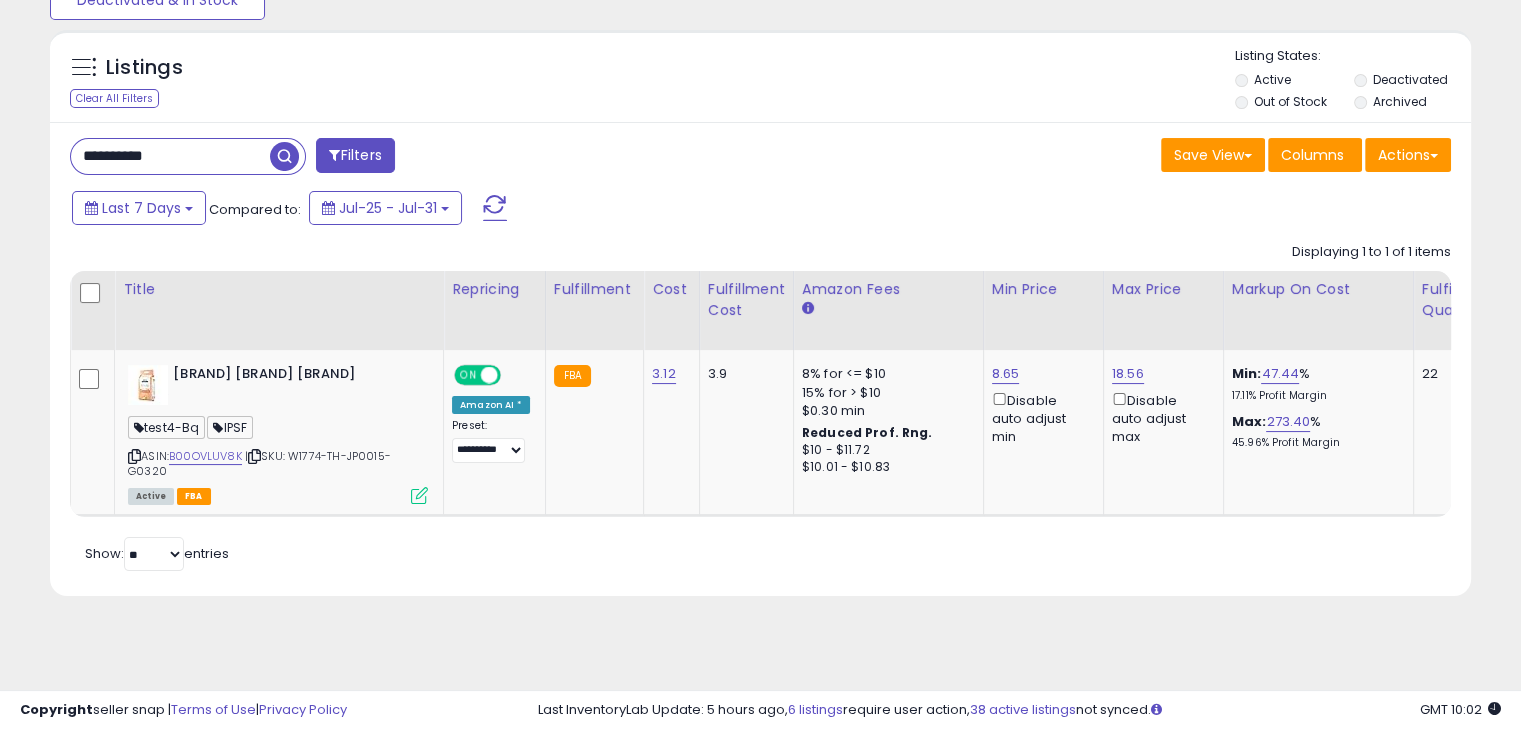 click on "**********" at bounding box center (170, 156) 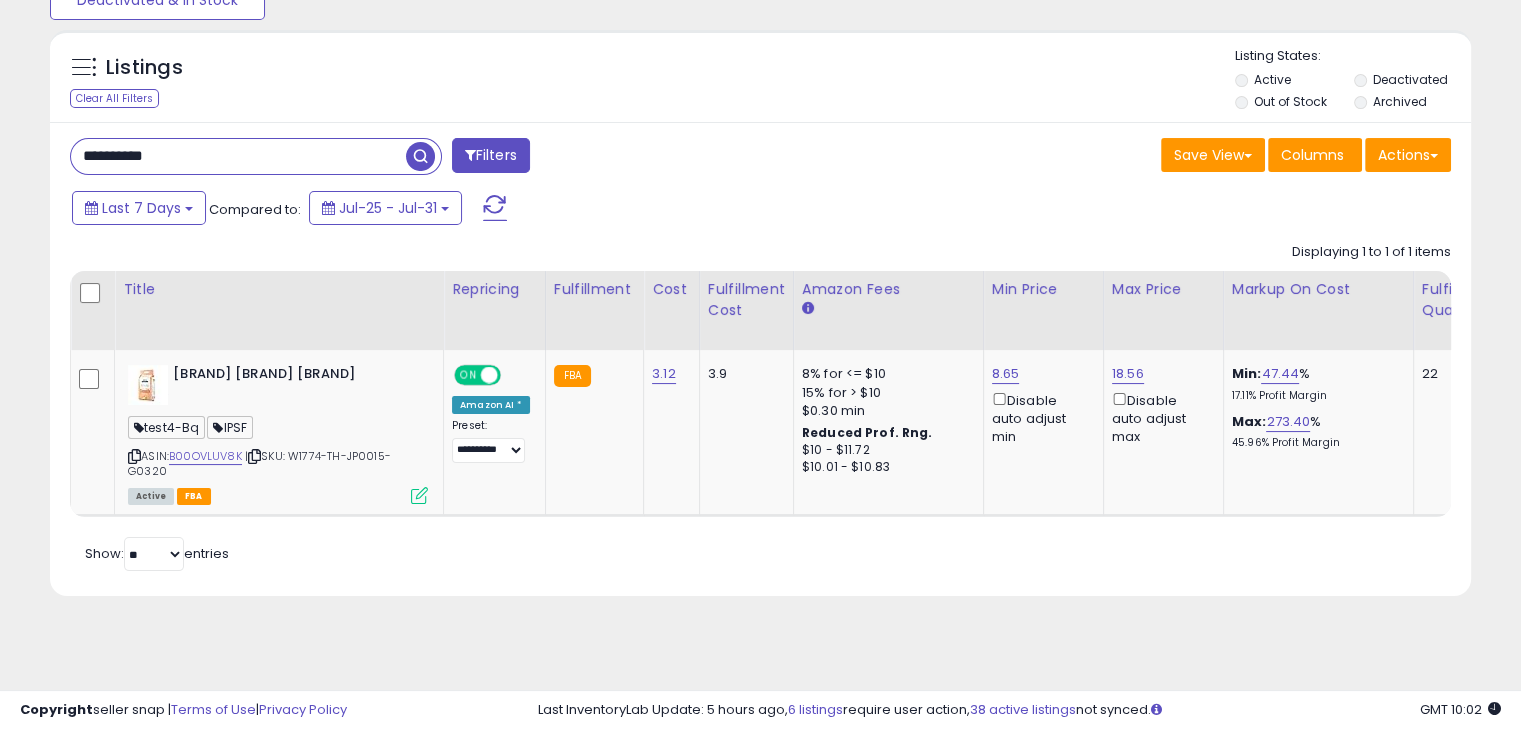 click on "**********" at bounding box center (238, 156) 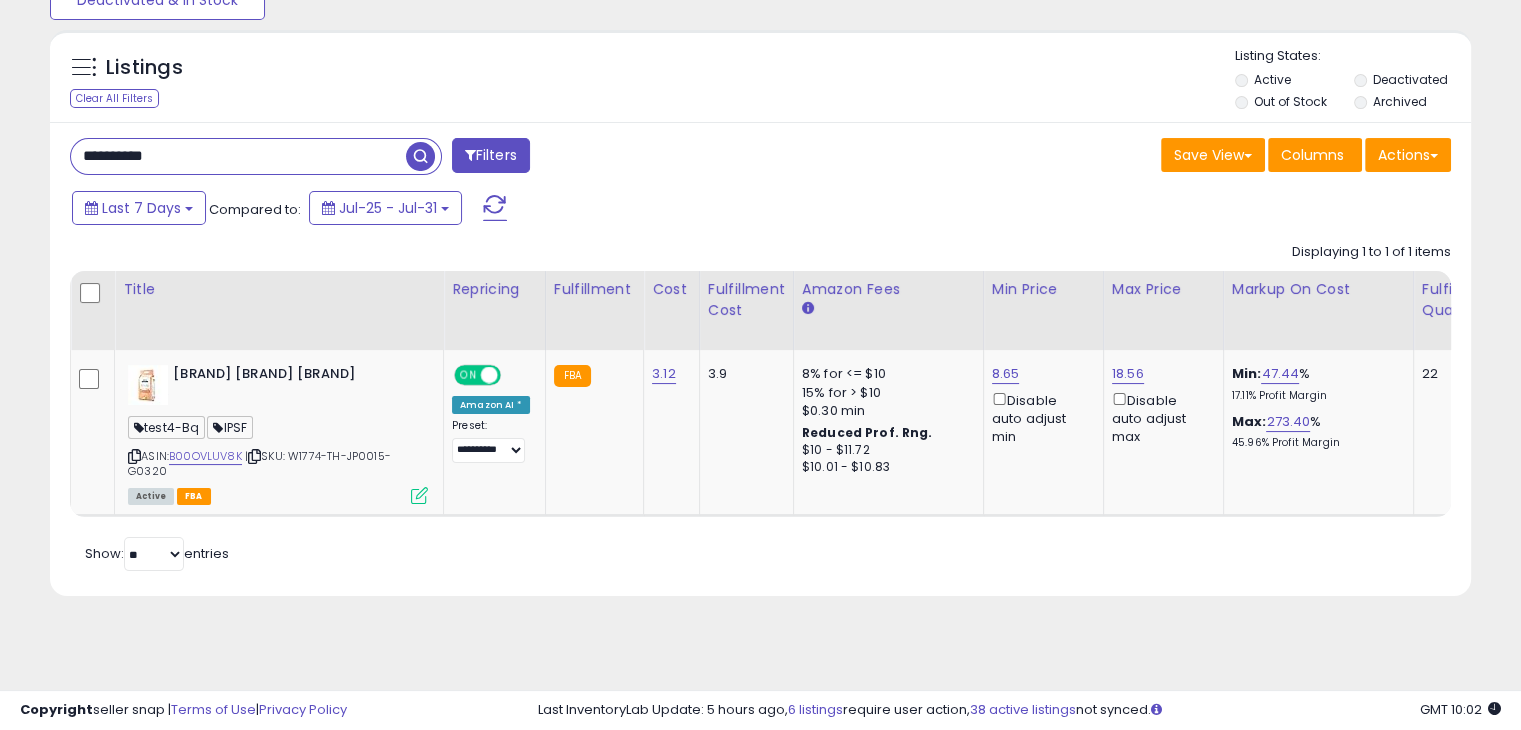 paste 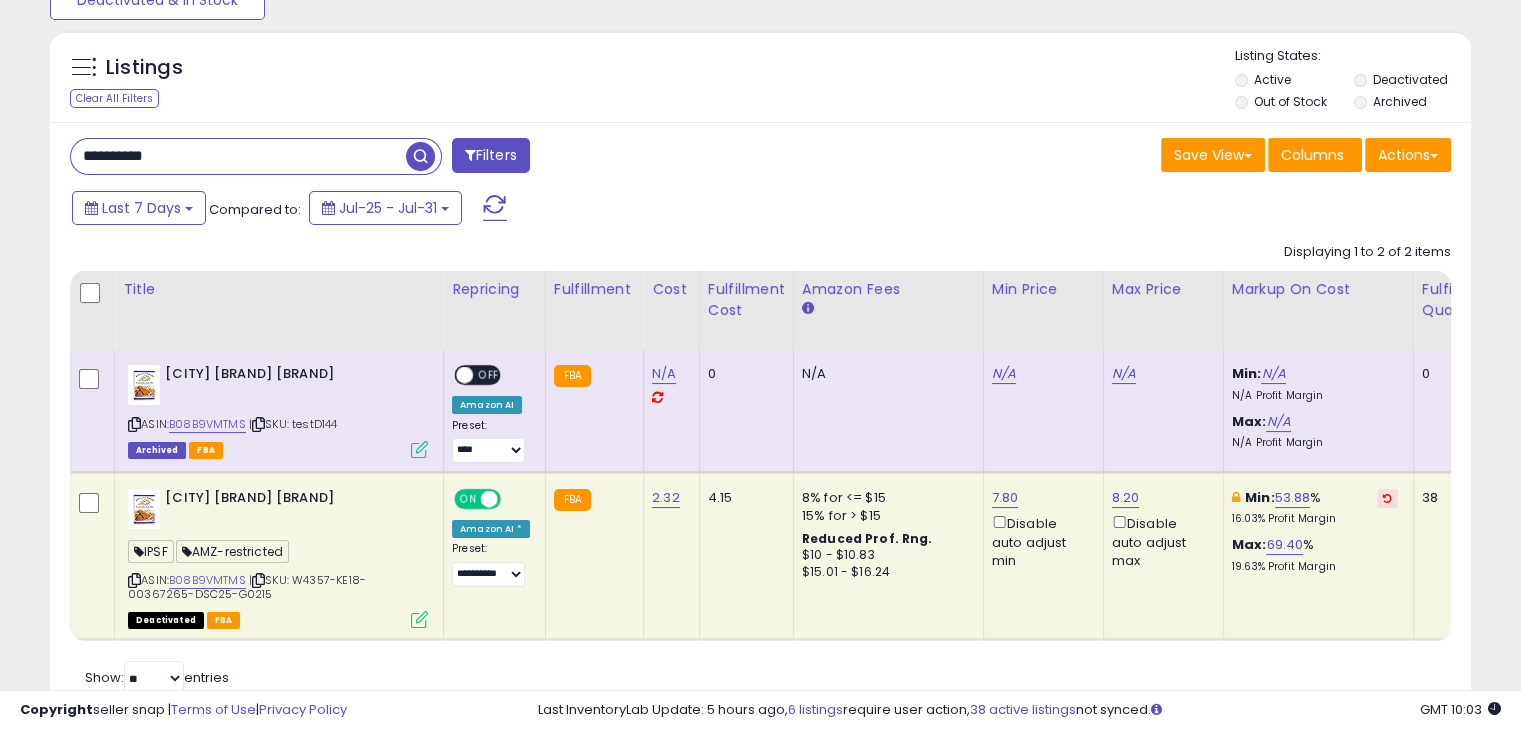 scroll, scrollTop: 244, scrollLeft: 0, axis: vertical 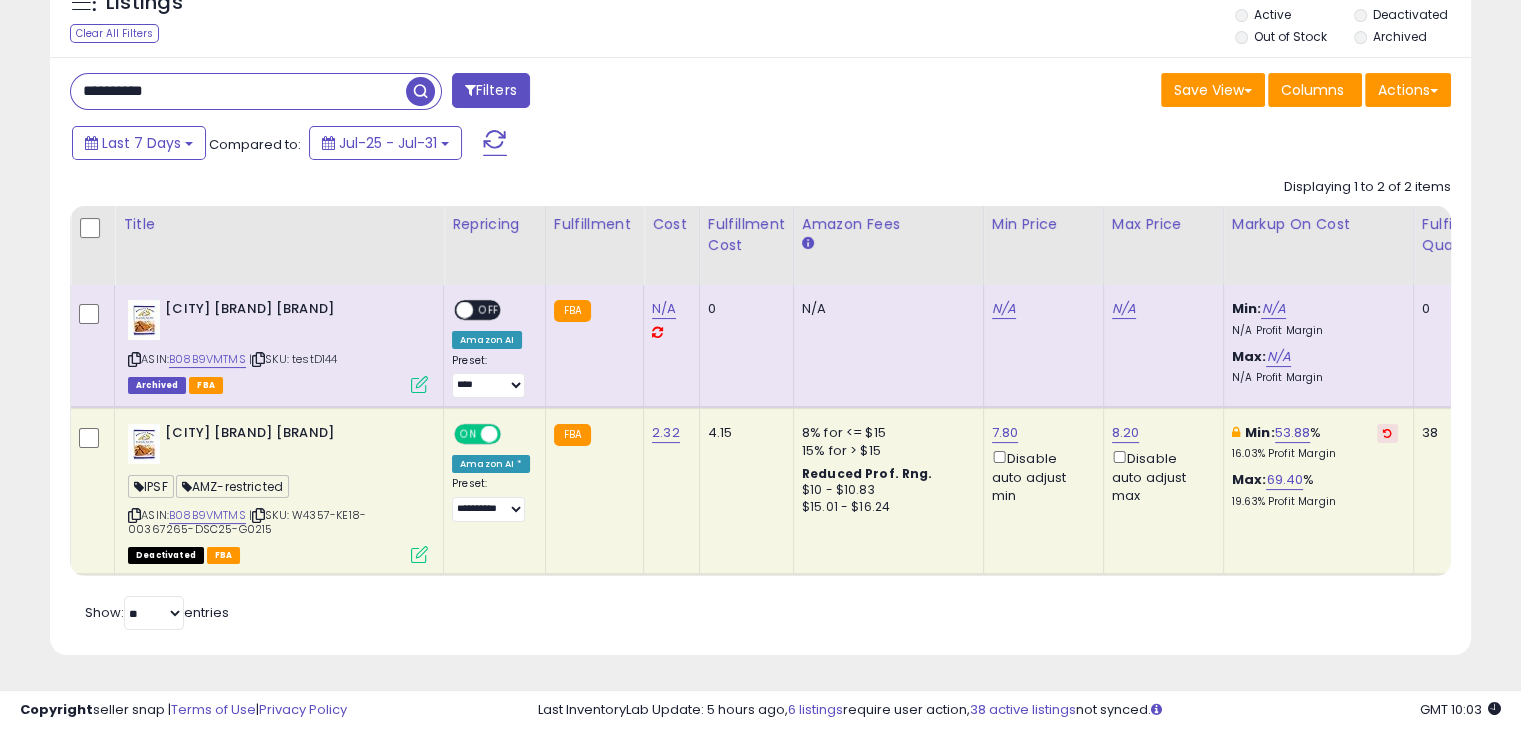 drag, startPoint x: 617, startPoint y: 580, endPoint x: 680, endPoint y: 569, distance: 63.953106 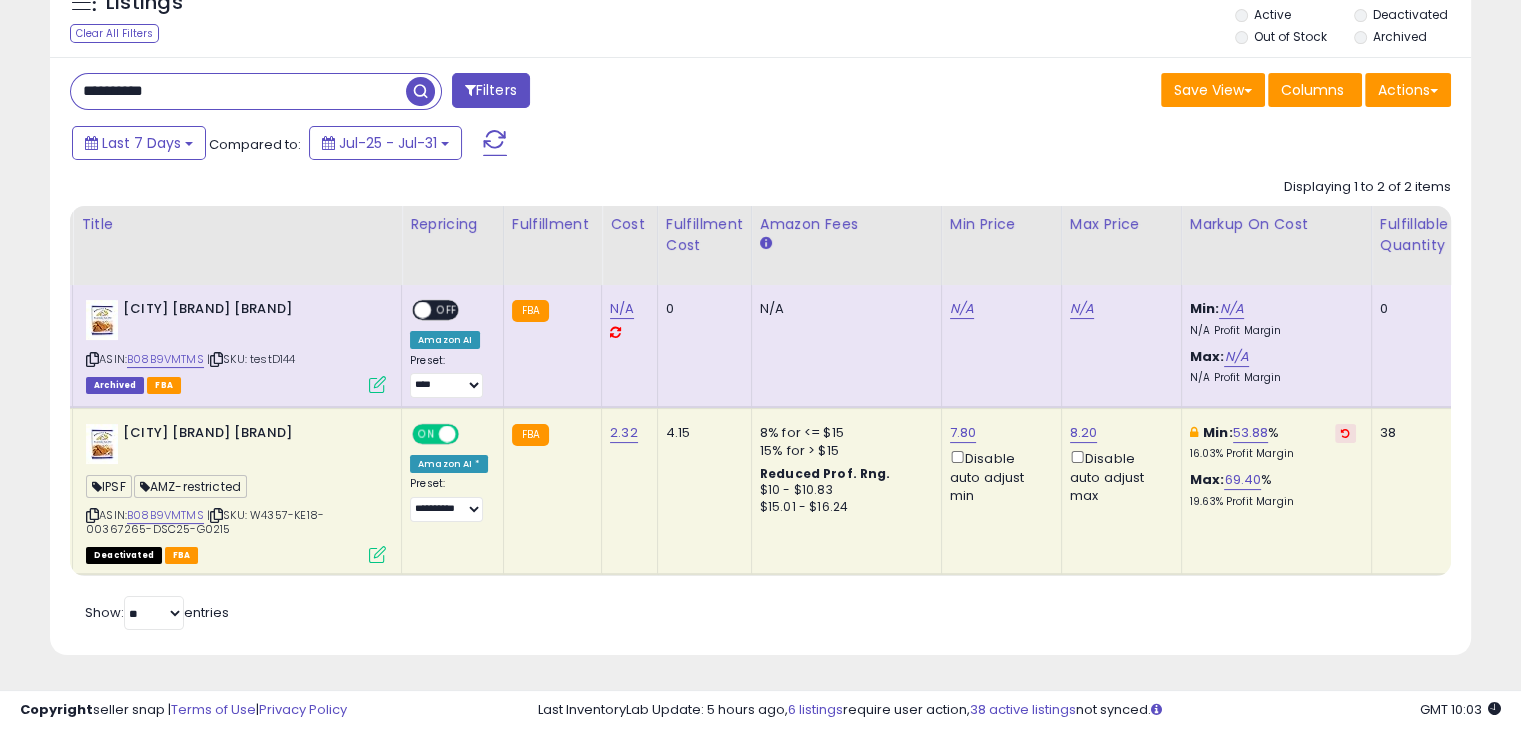 scroll, scrollTop: 0, scrollLeft: 74, axis: horizontal 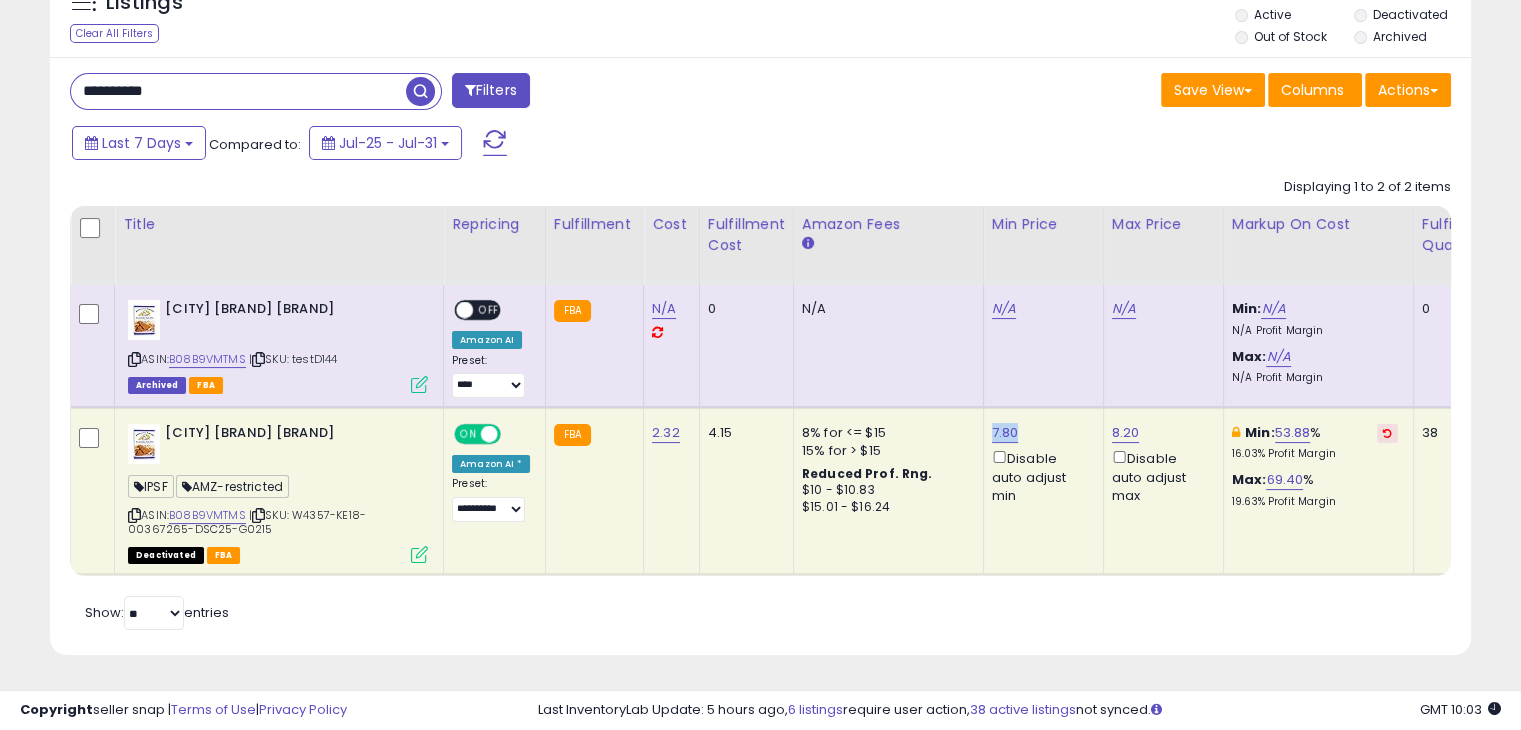 drag, startPoint x: 1031, startPoint y: 416, endPoint x: 980, endPoint y: 425, distance: 51.78803 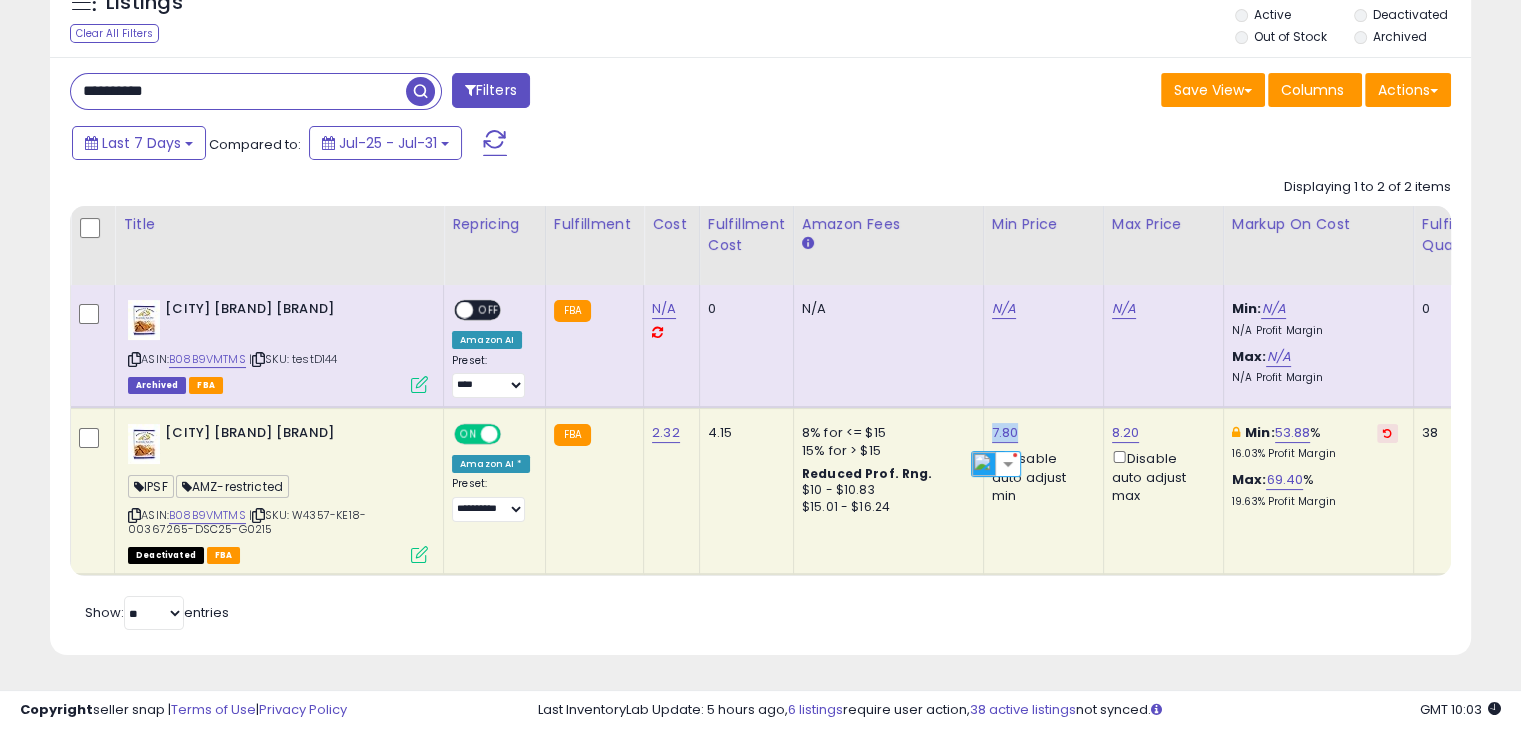 copy on "7.80" 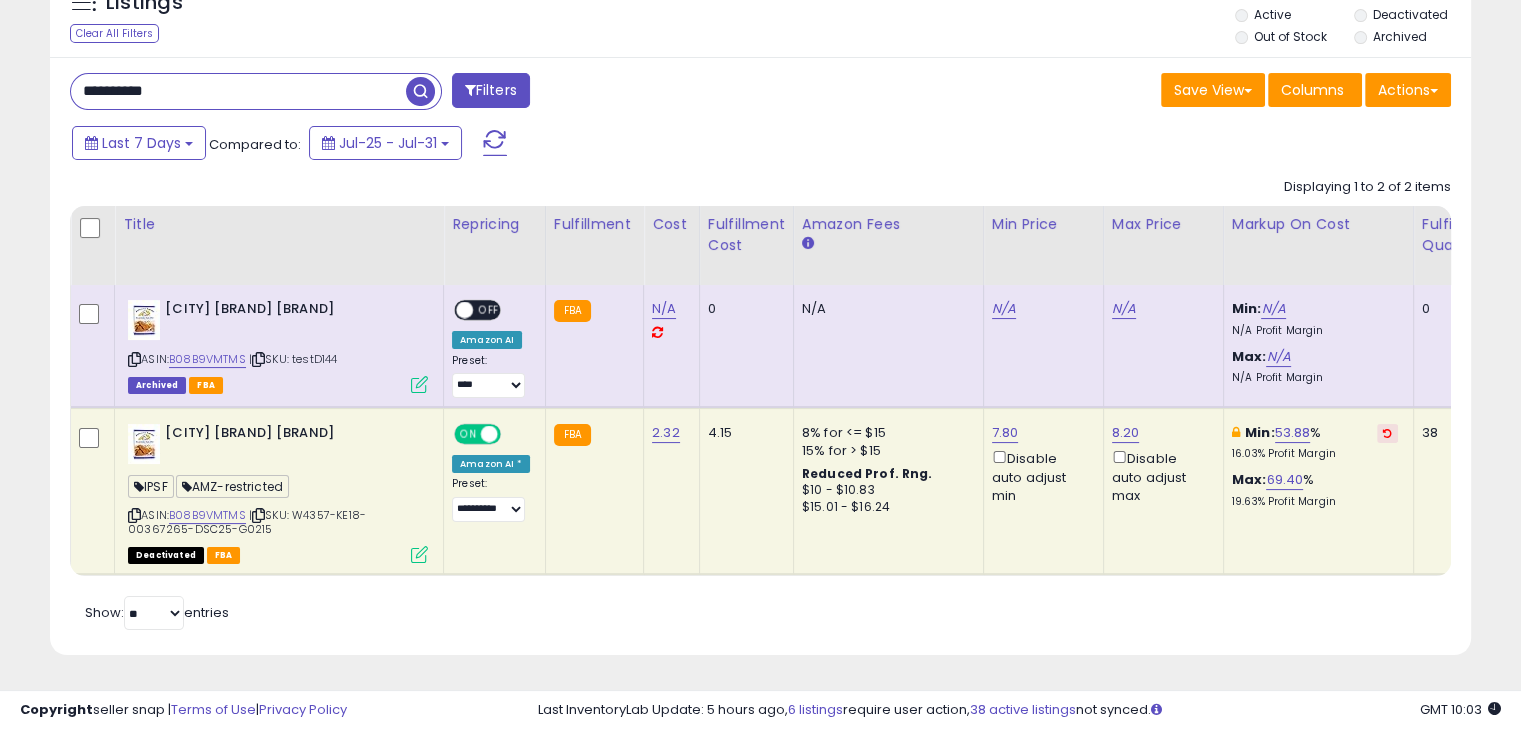 click on "**********" at bounding box center (238, 91) 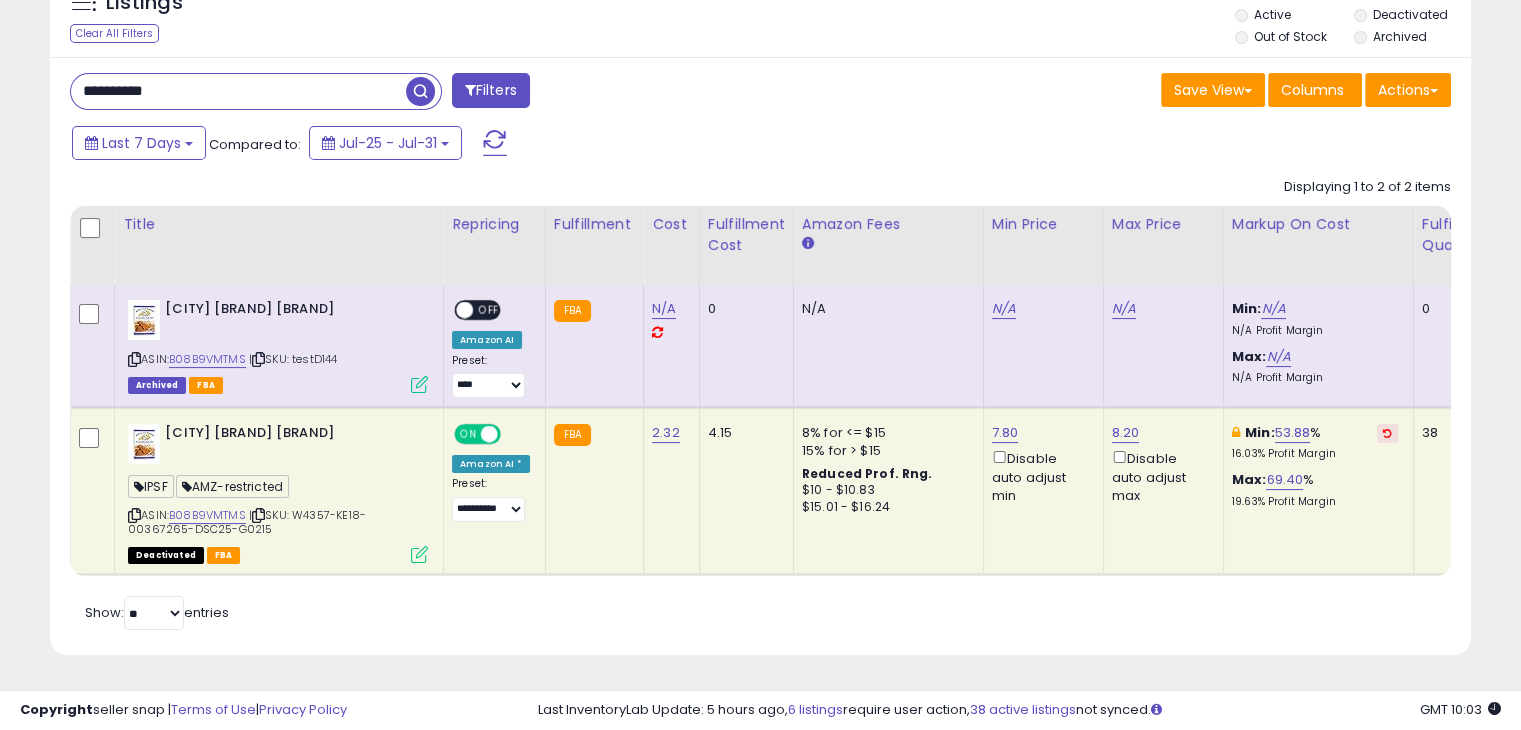 paste 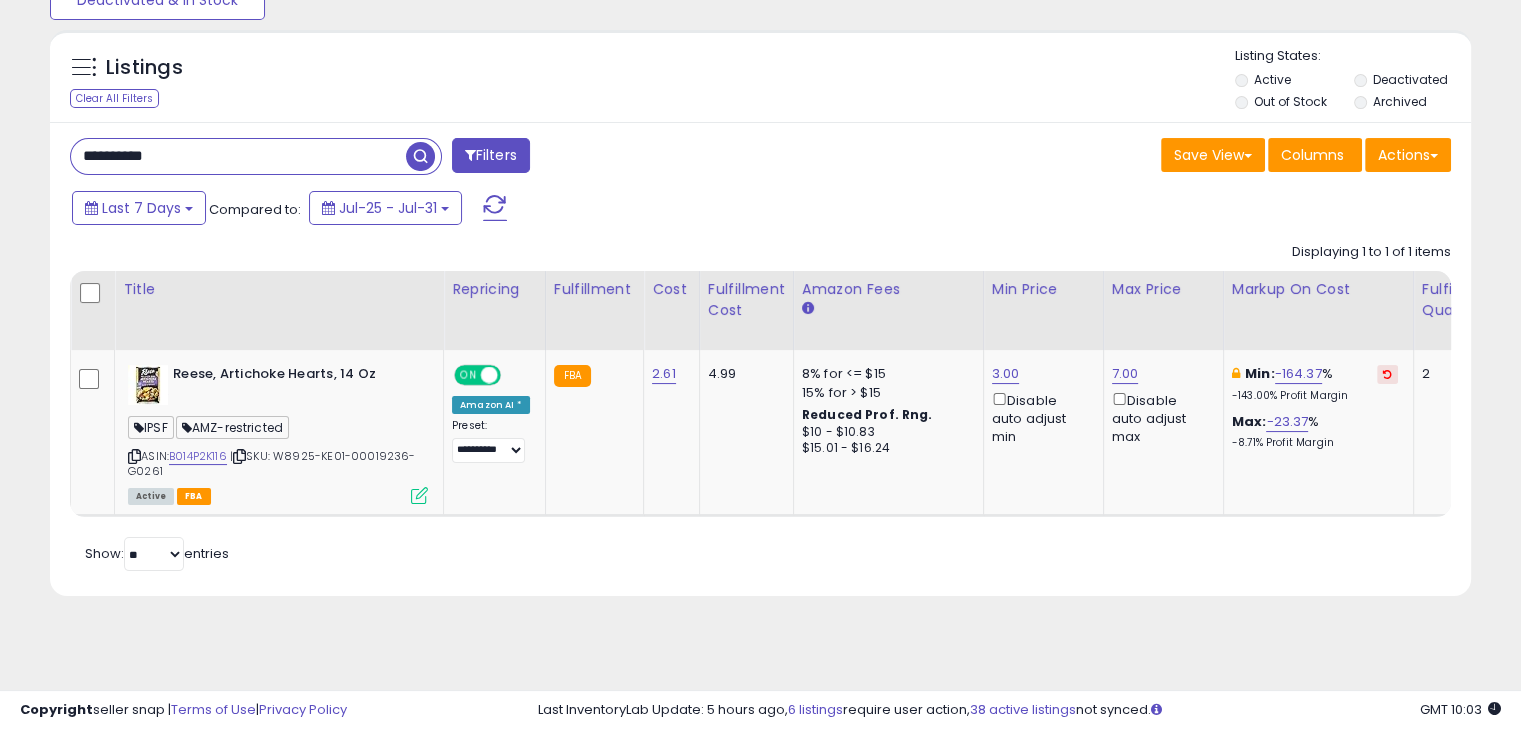 scroll, scrollTop: 0, scrollLeft: 42, axis: horizontal 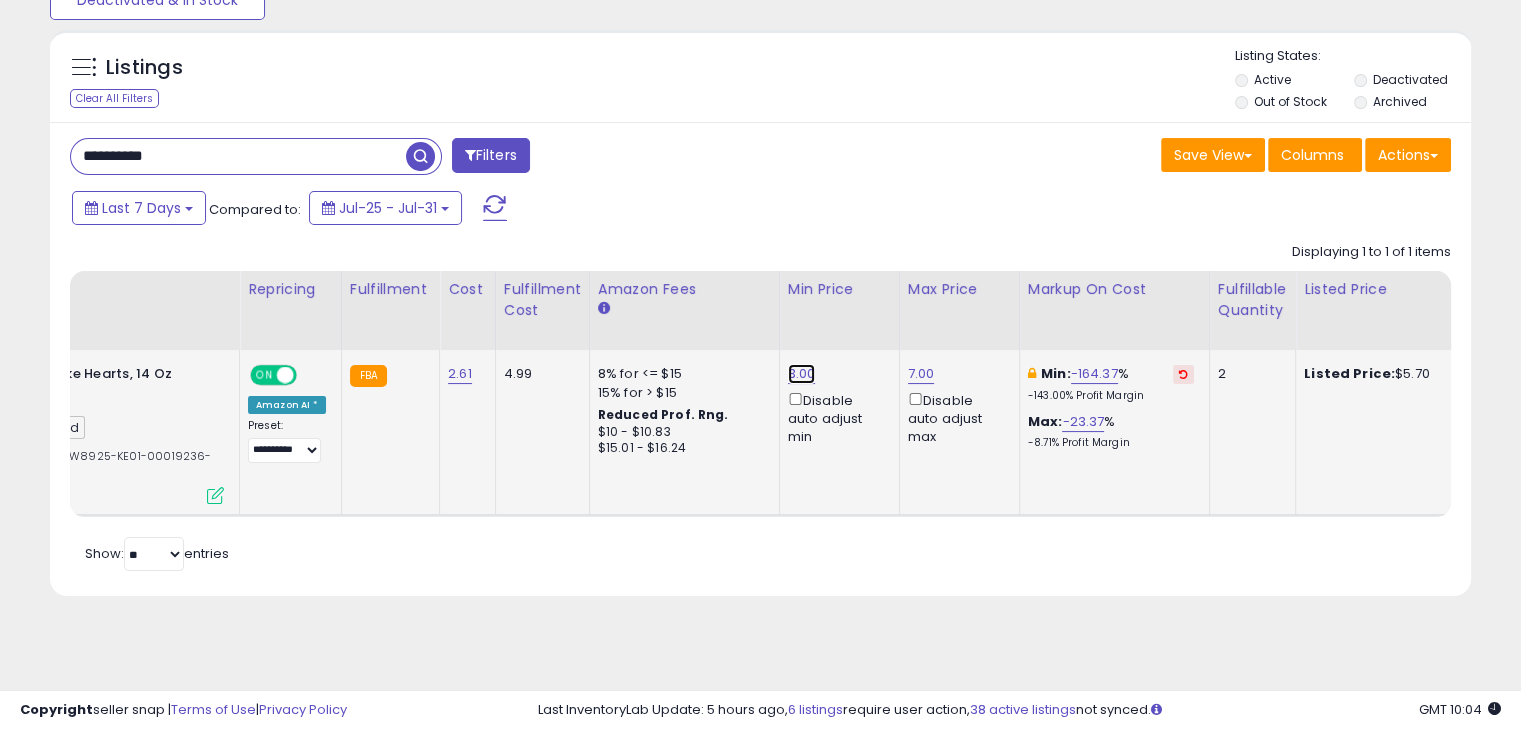 click on "3.00" at bounding box center [802, 374] 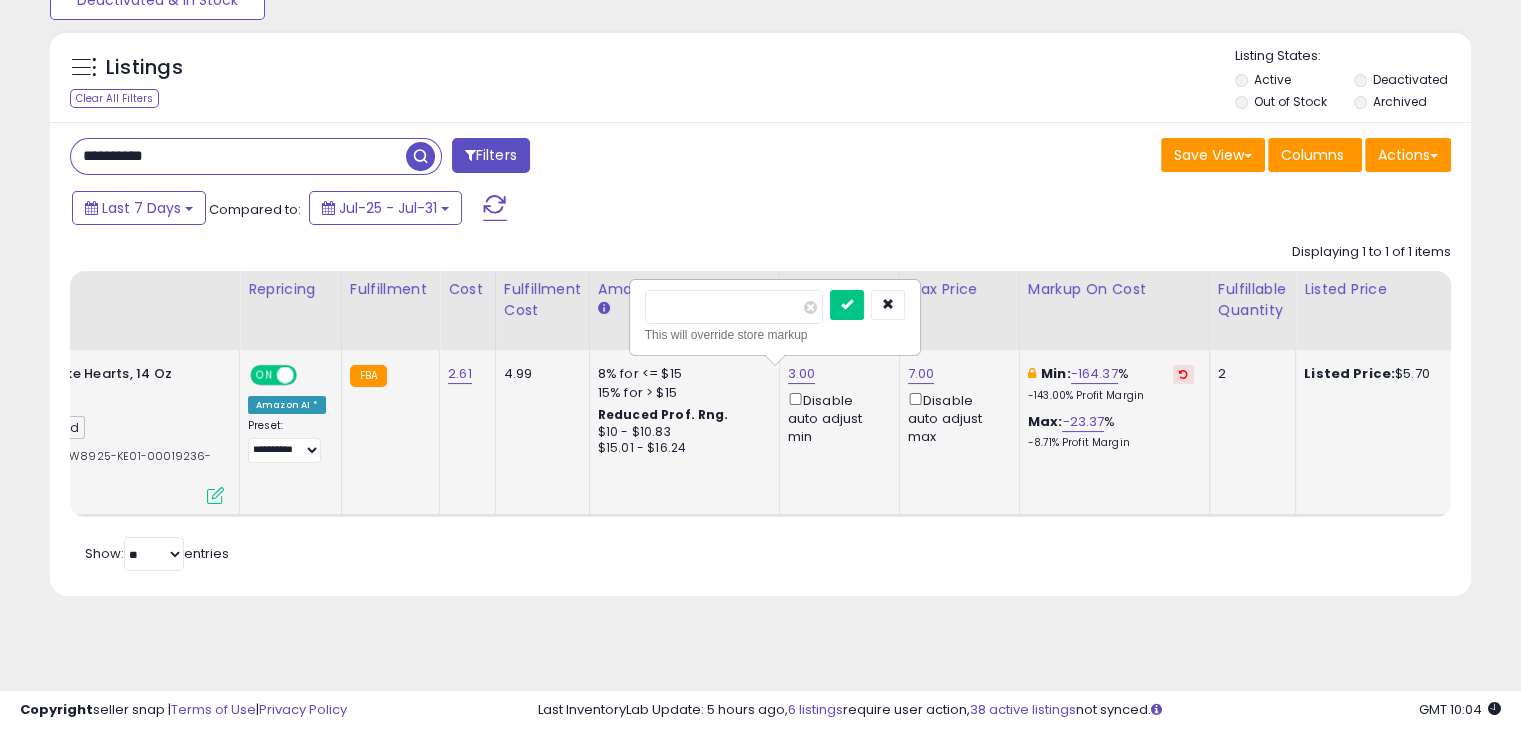 type on "*" 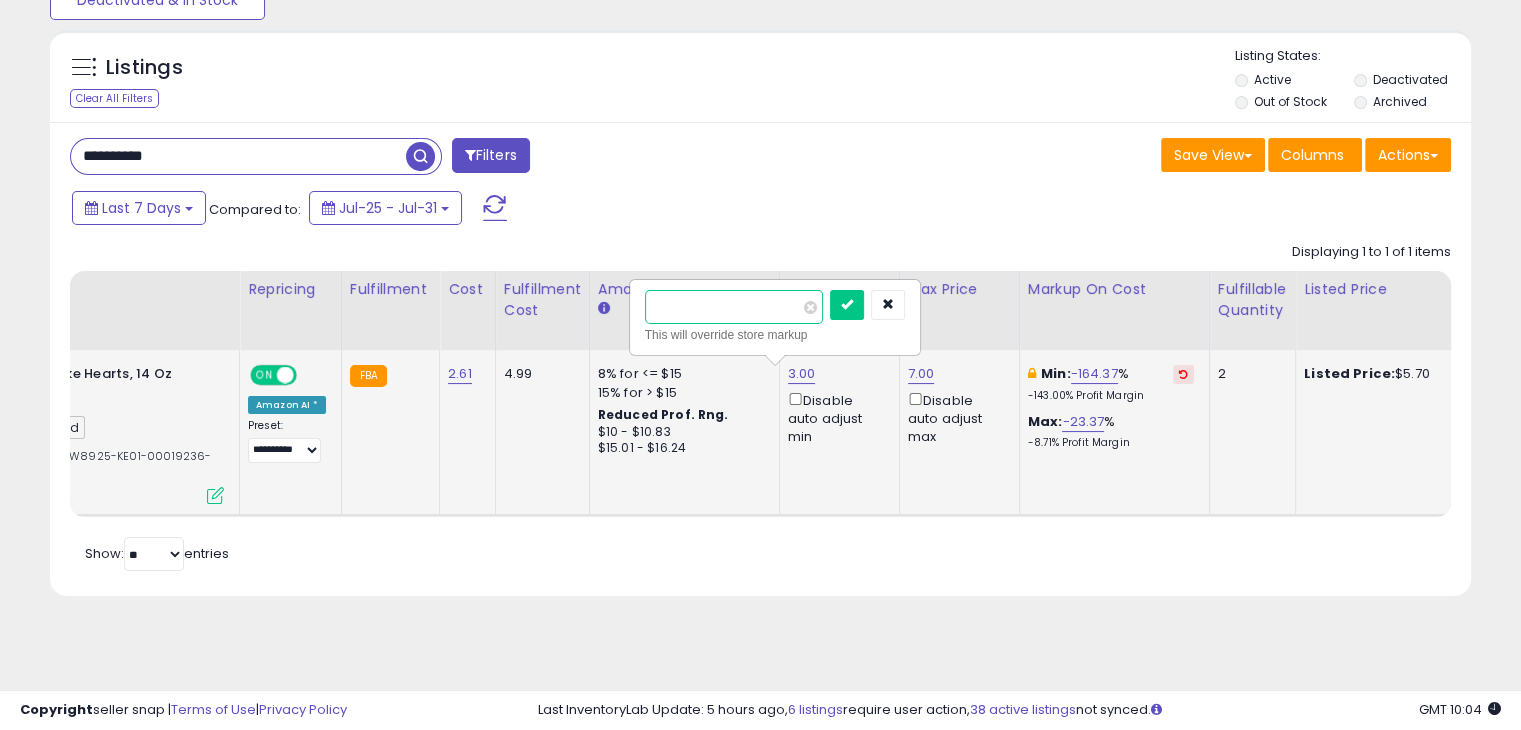 type on "***" 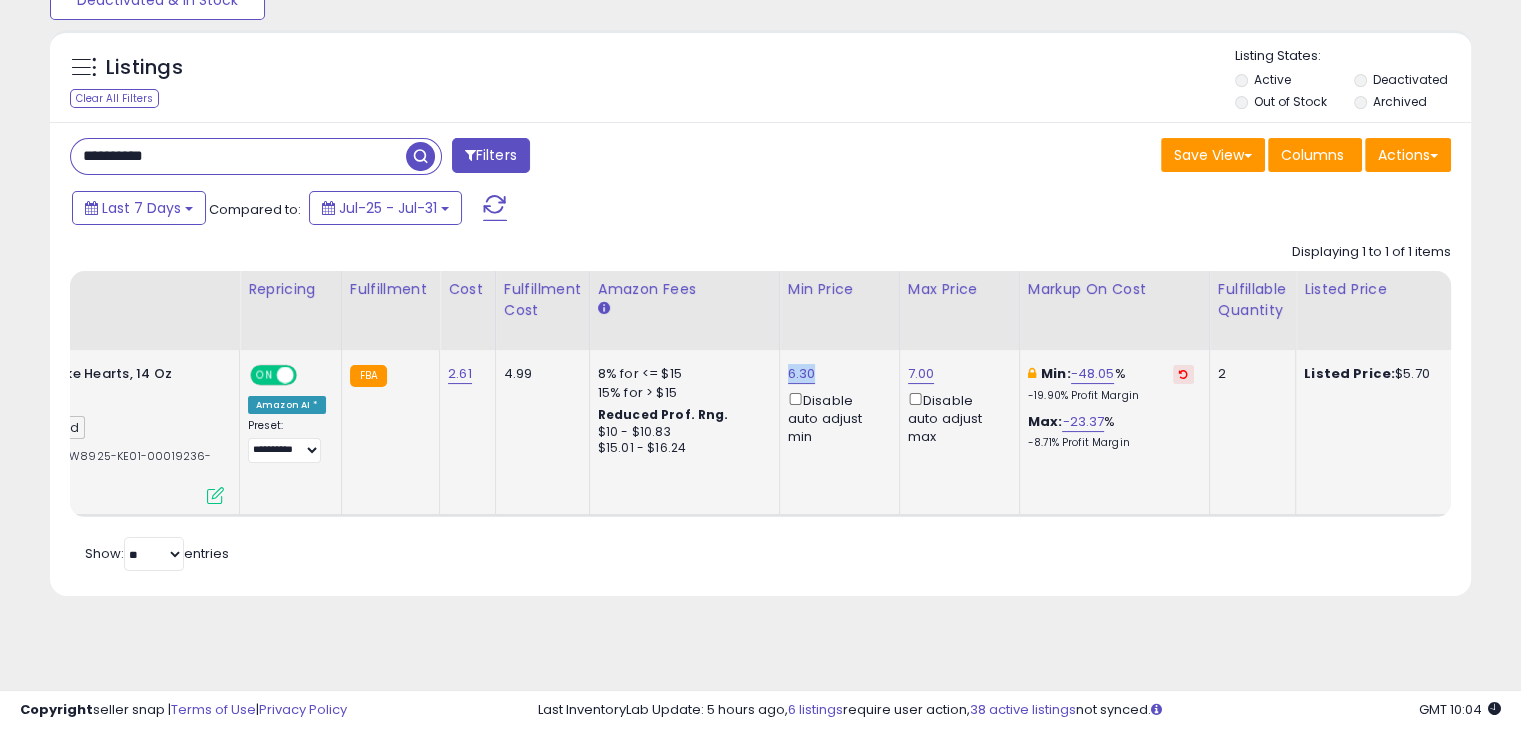 drag, startPoint x: 816, startPoint y: 379, endPoint x: 772, endPoint y: 380, distance: 44.011364 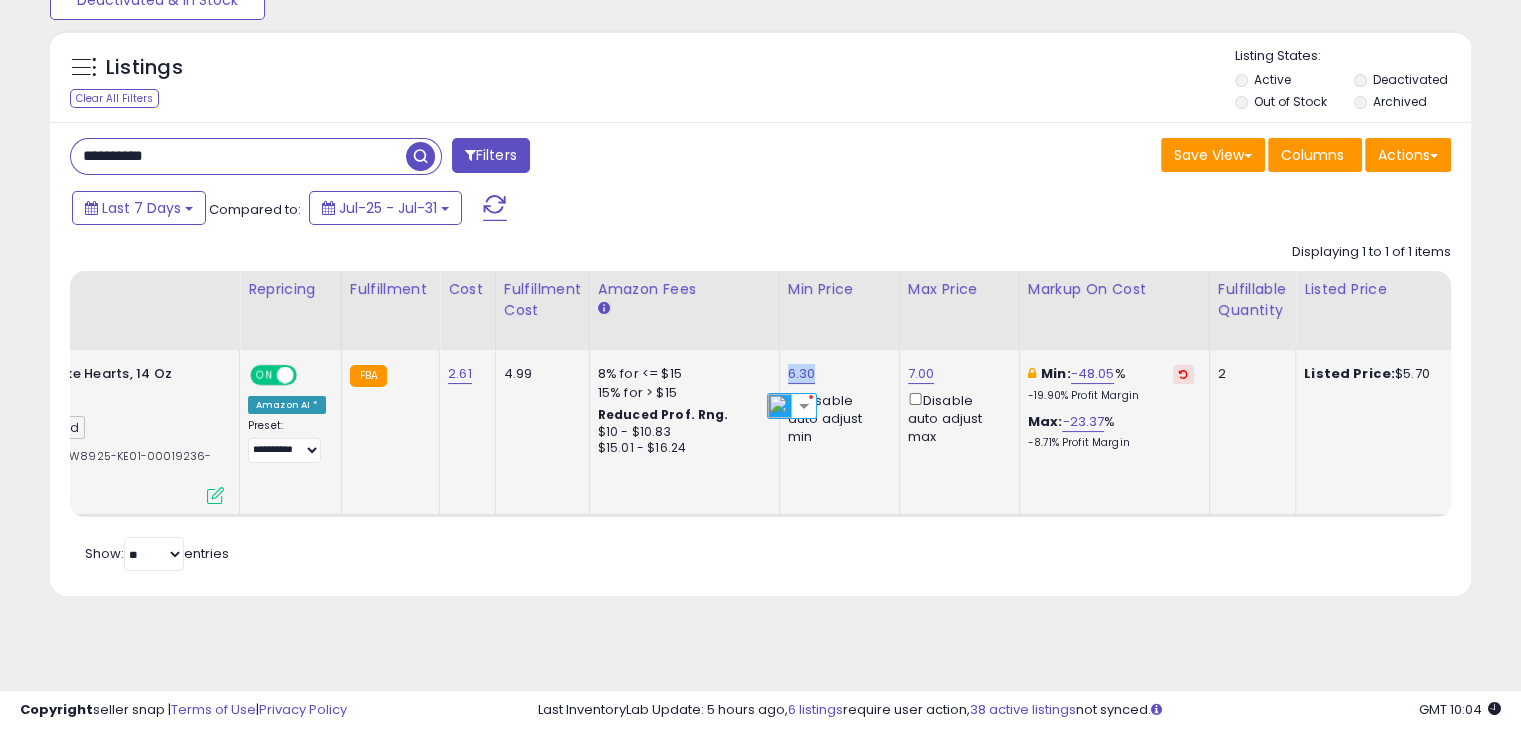 copy on "6.30" 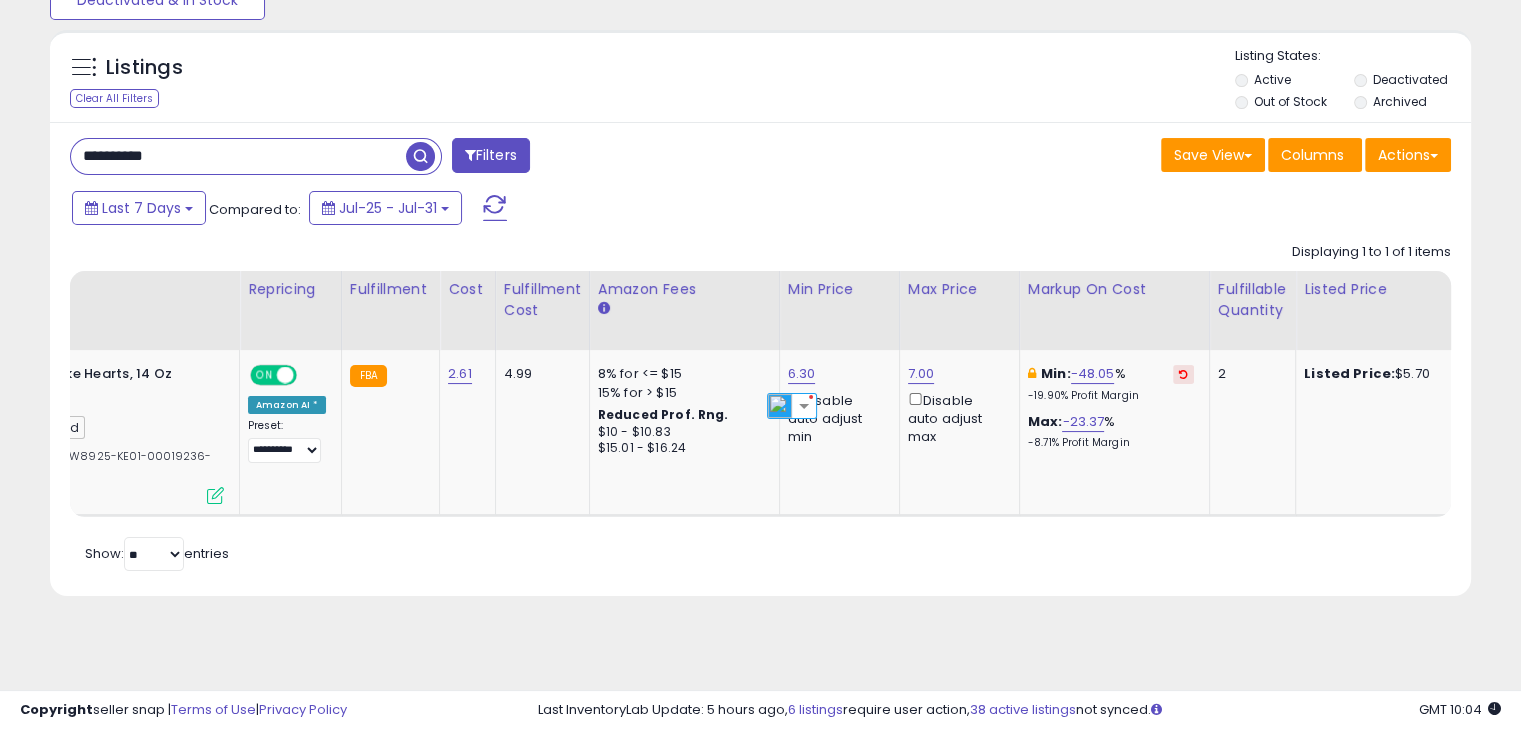 click on "**********" at bounding box center [238, 156] 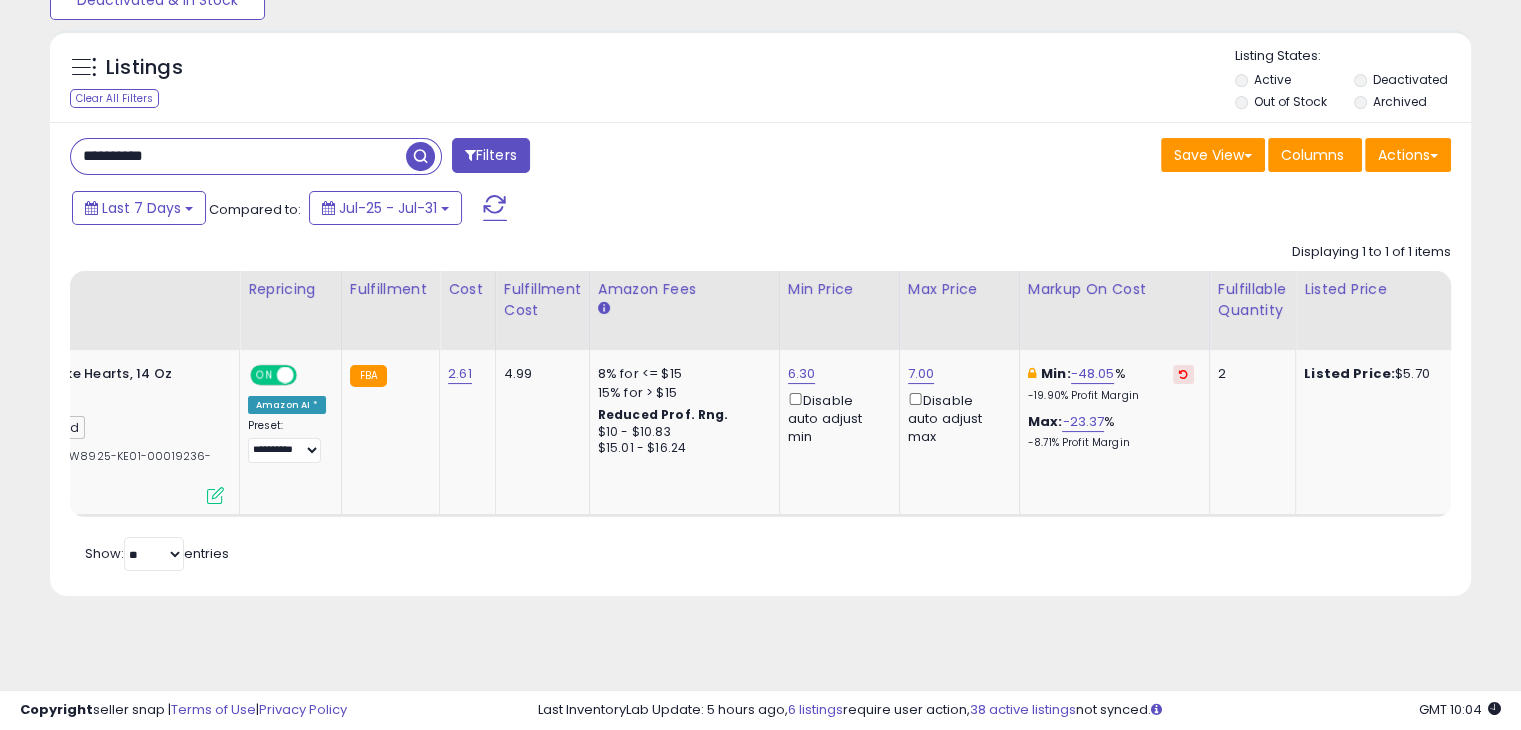 paste 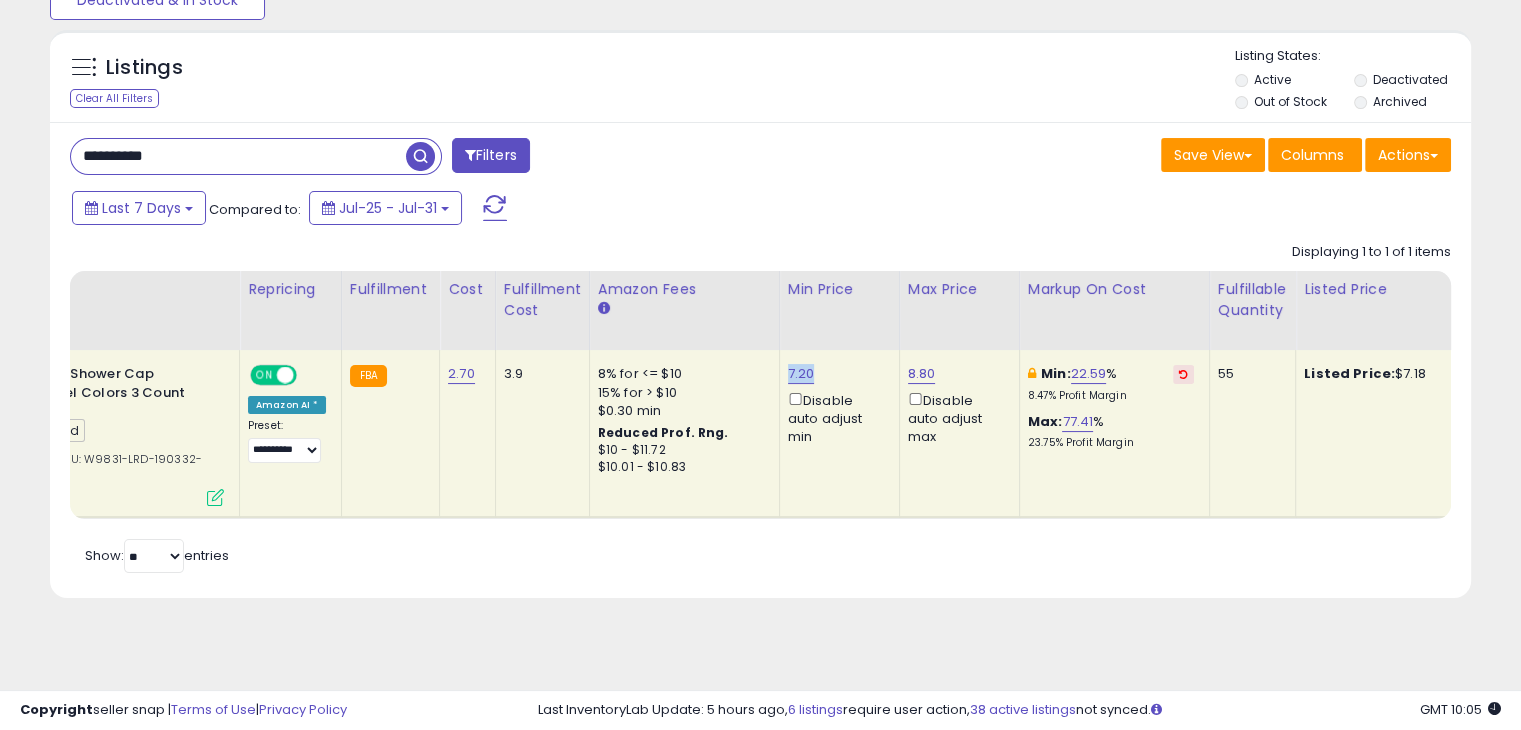 drag, startPoint x: 820, startPoint y: 378, endPoint x: 779, endPoint y: 380, distance: 41.04875 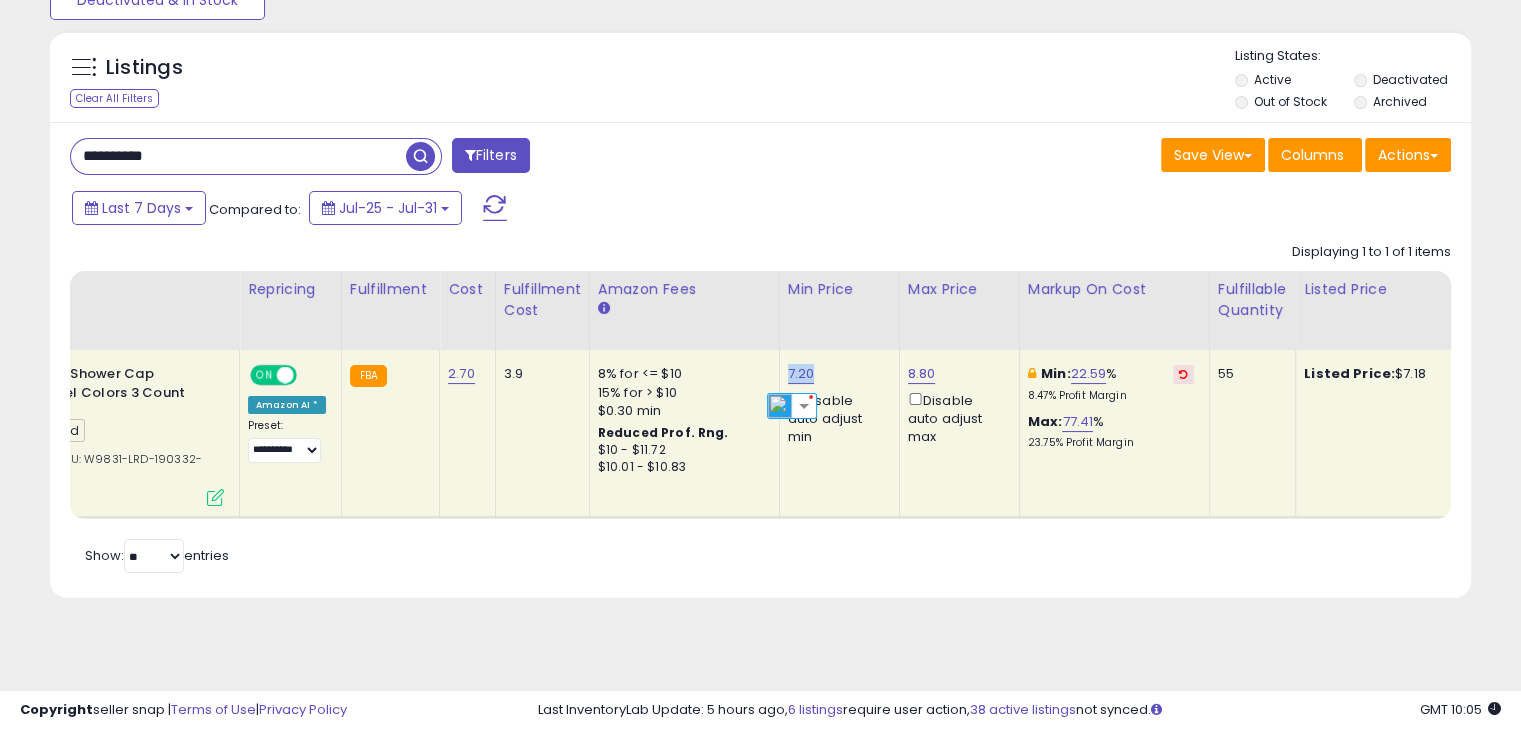 copy on "7.20" 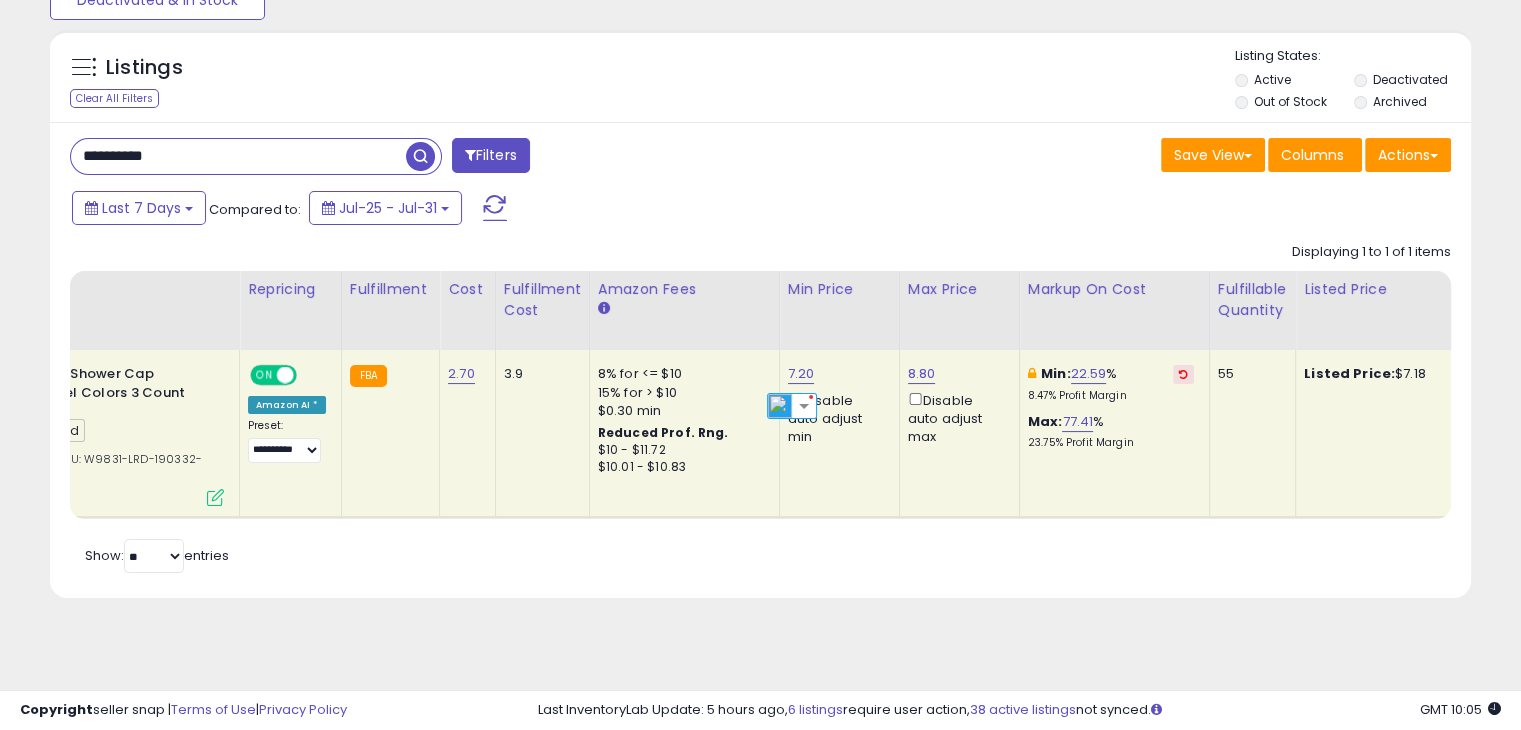 click on "**********" at bounding box center (238, 156) 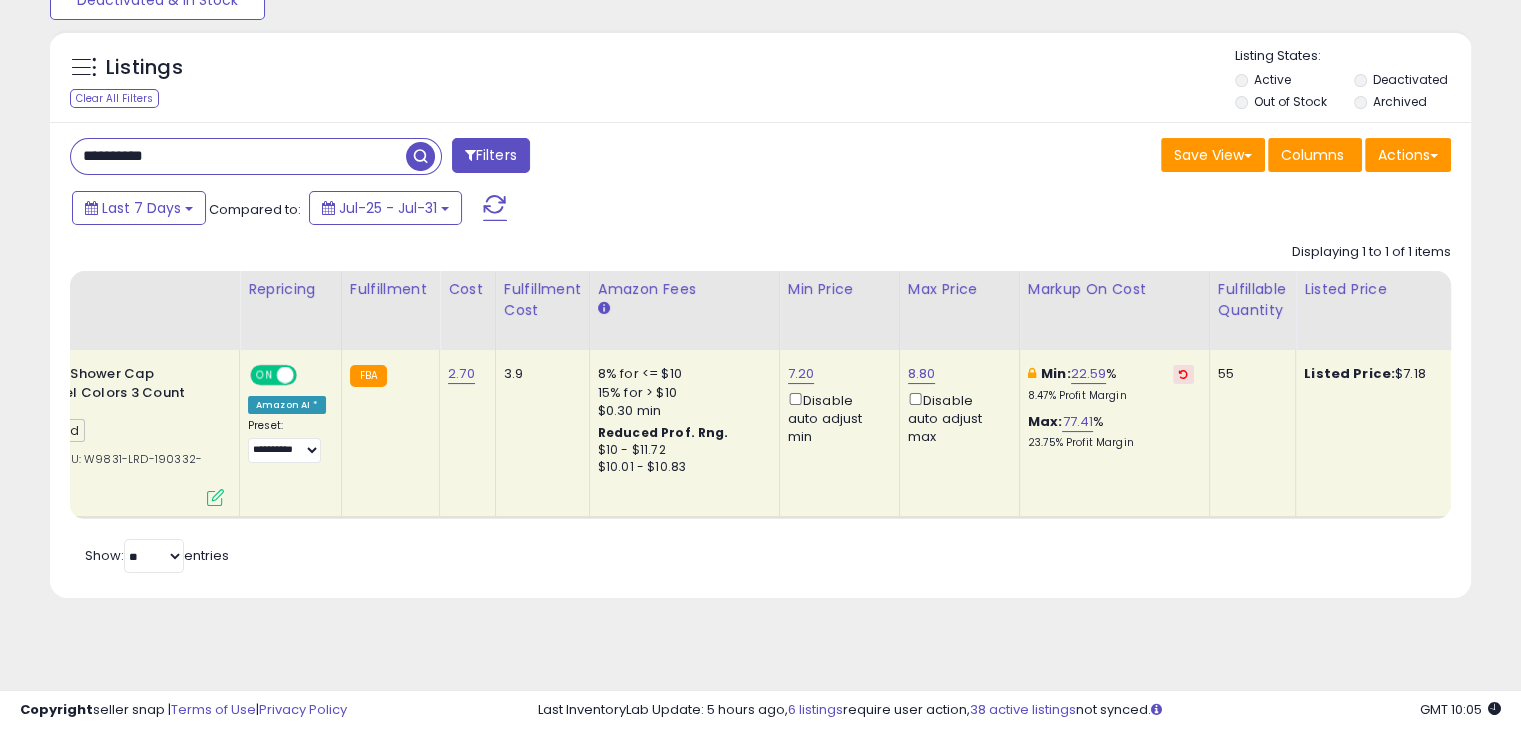 click on "**********" at bounding box center (238, 156) 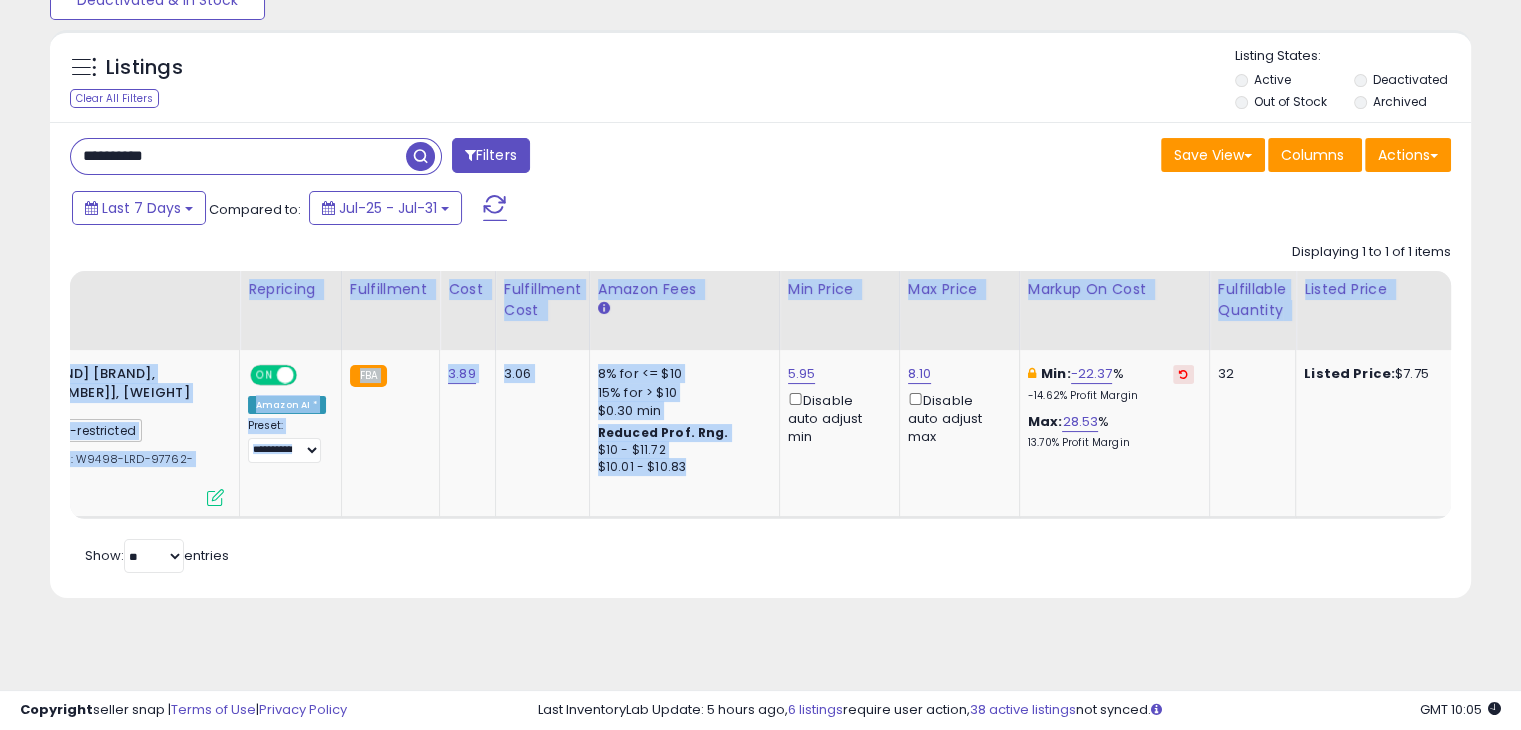 drag, startPoint x: 668, startPoint y: 533, endPoint x: 523, endPoint y: 597, distance: 158.49606 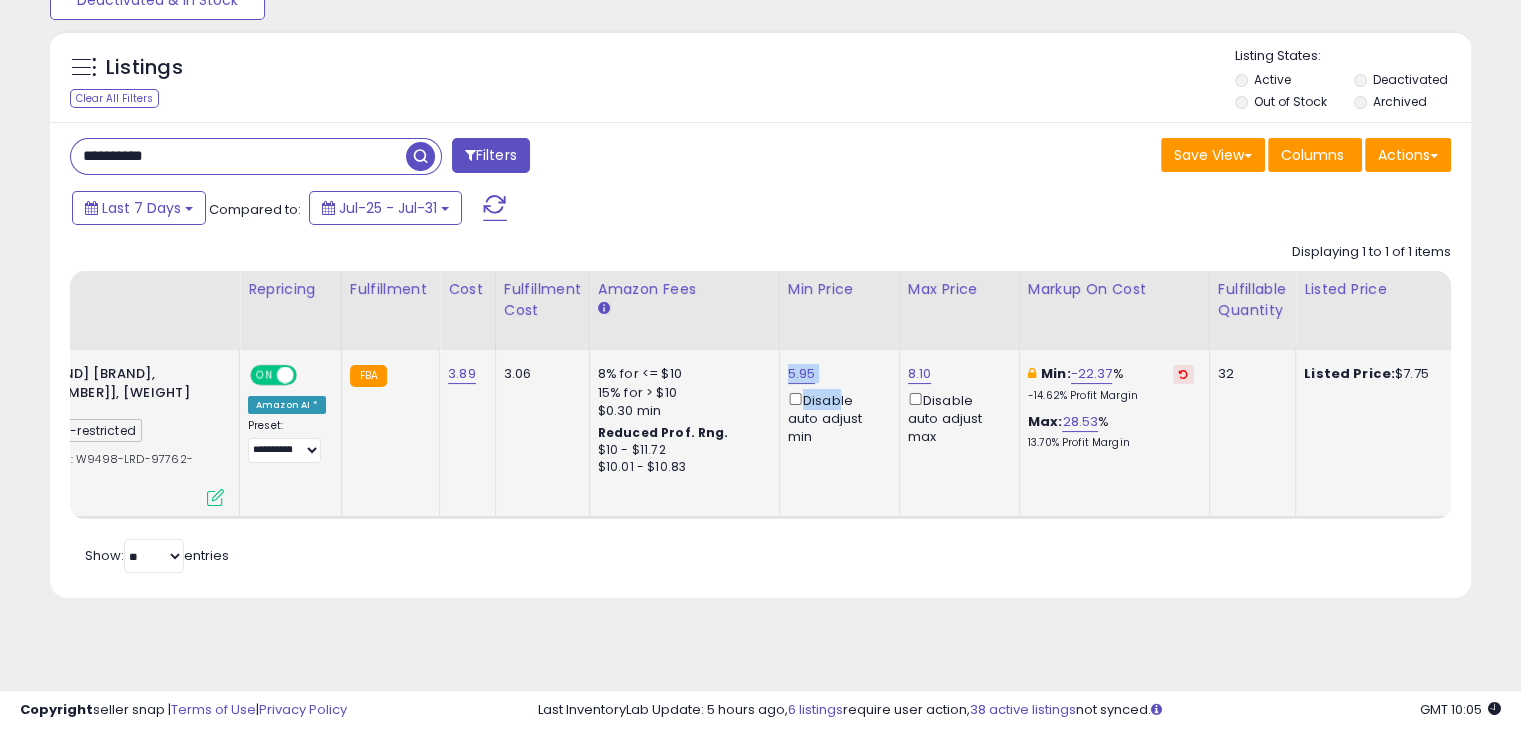 drag, startPoint x: 826, startPoint y: 388, endPoint x: 774, endPoint y: 378, distance: 52.95281 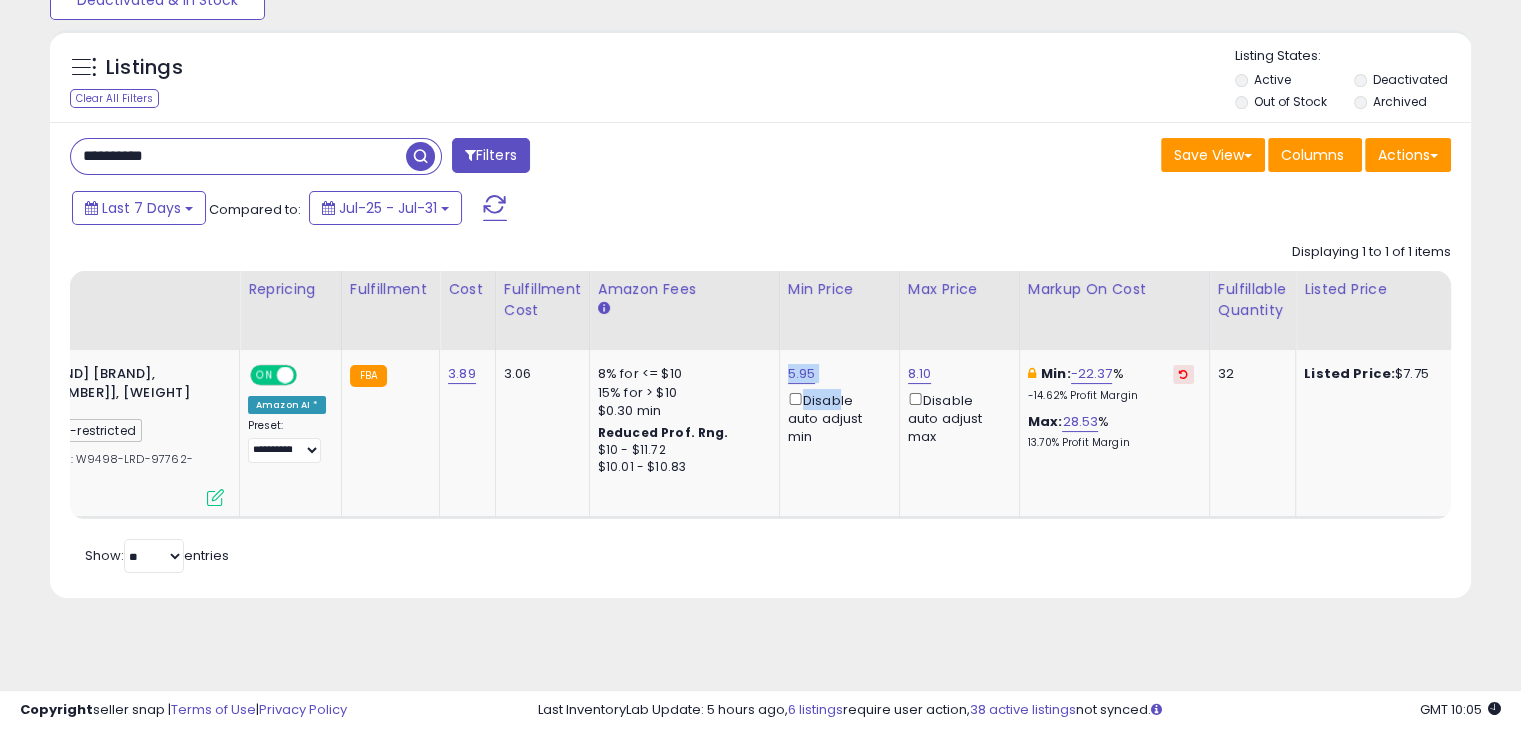 drag, startPoint x: 489, startPoint y: 553, endPoint x: 467, endPoint y: 537, distance: 27.202942 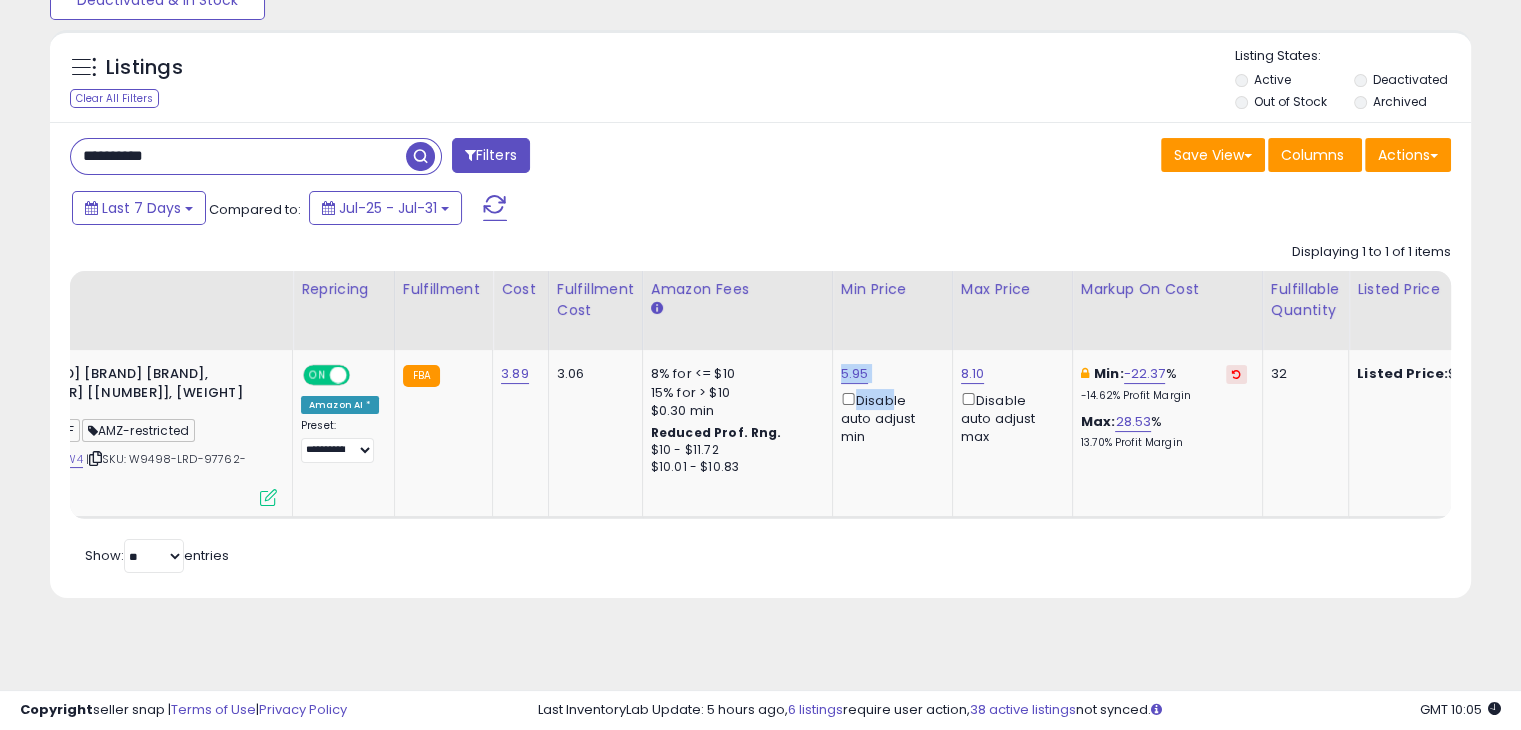 scroll, scrollTop: 0, scrollLeft: 151, axis: horizontal 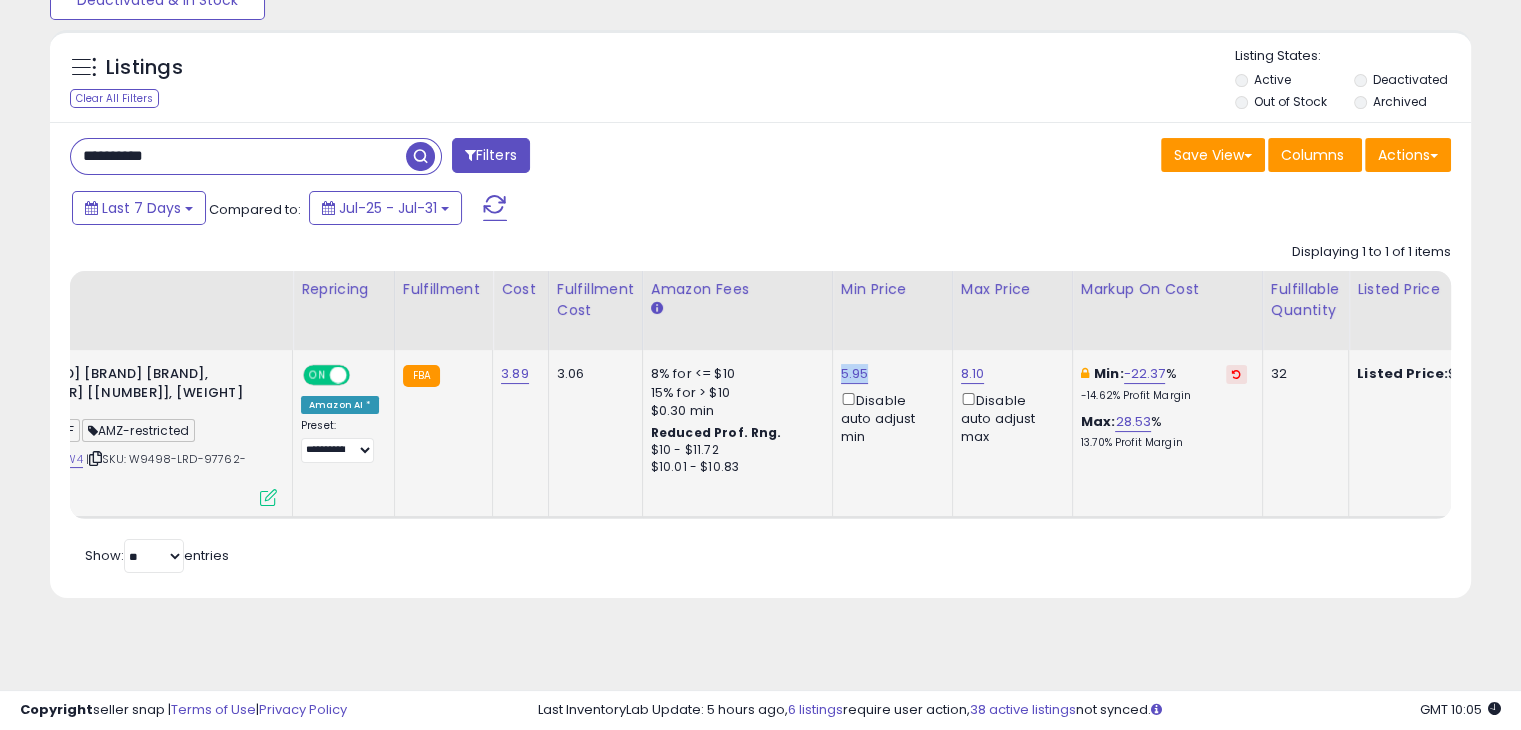 drag, startPoint x: 868, startPoint y: 369, endPoint x: 833, endPoint y: 377, distance: 35.902645 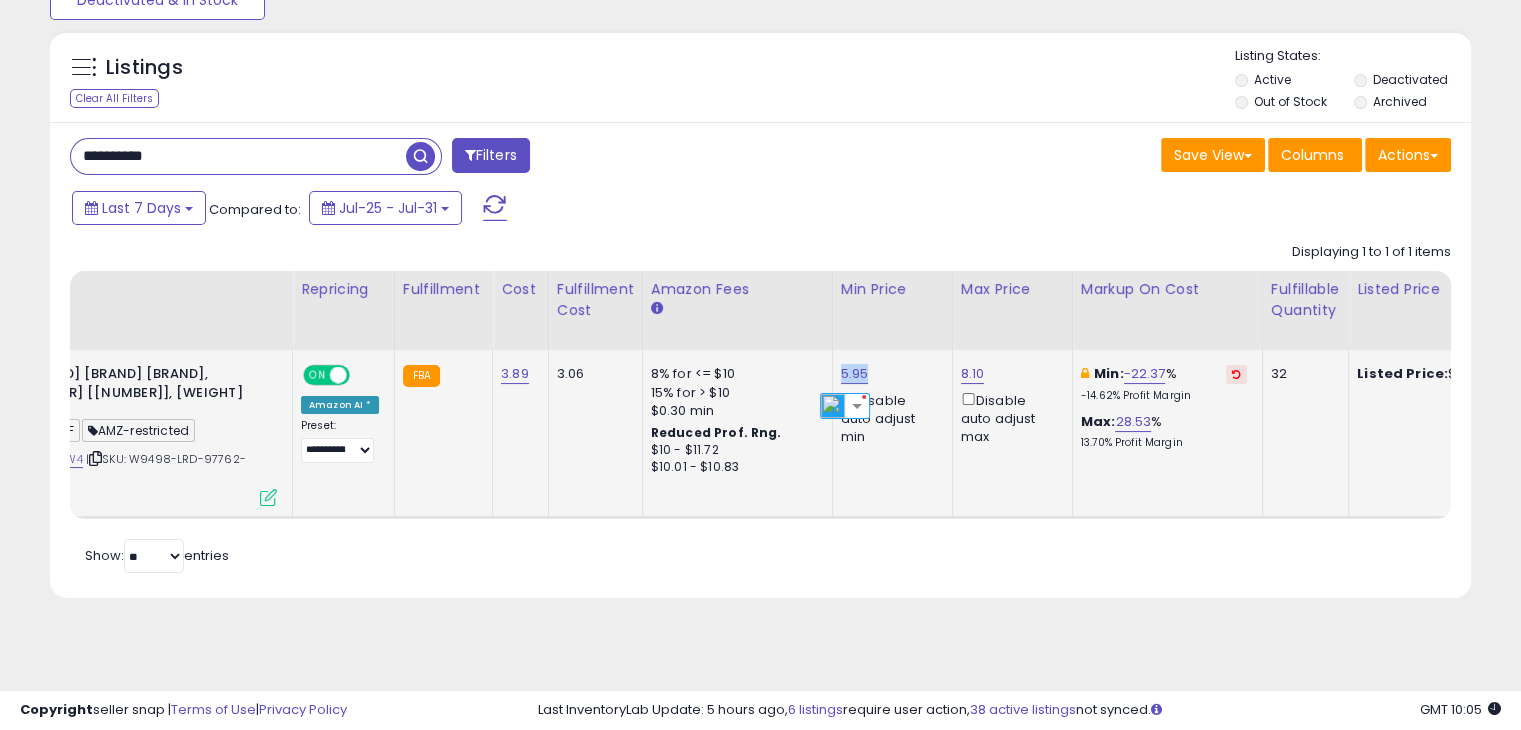 copy on "5.95" 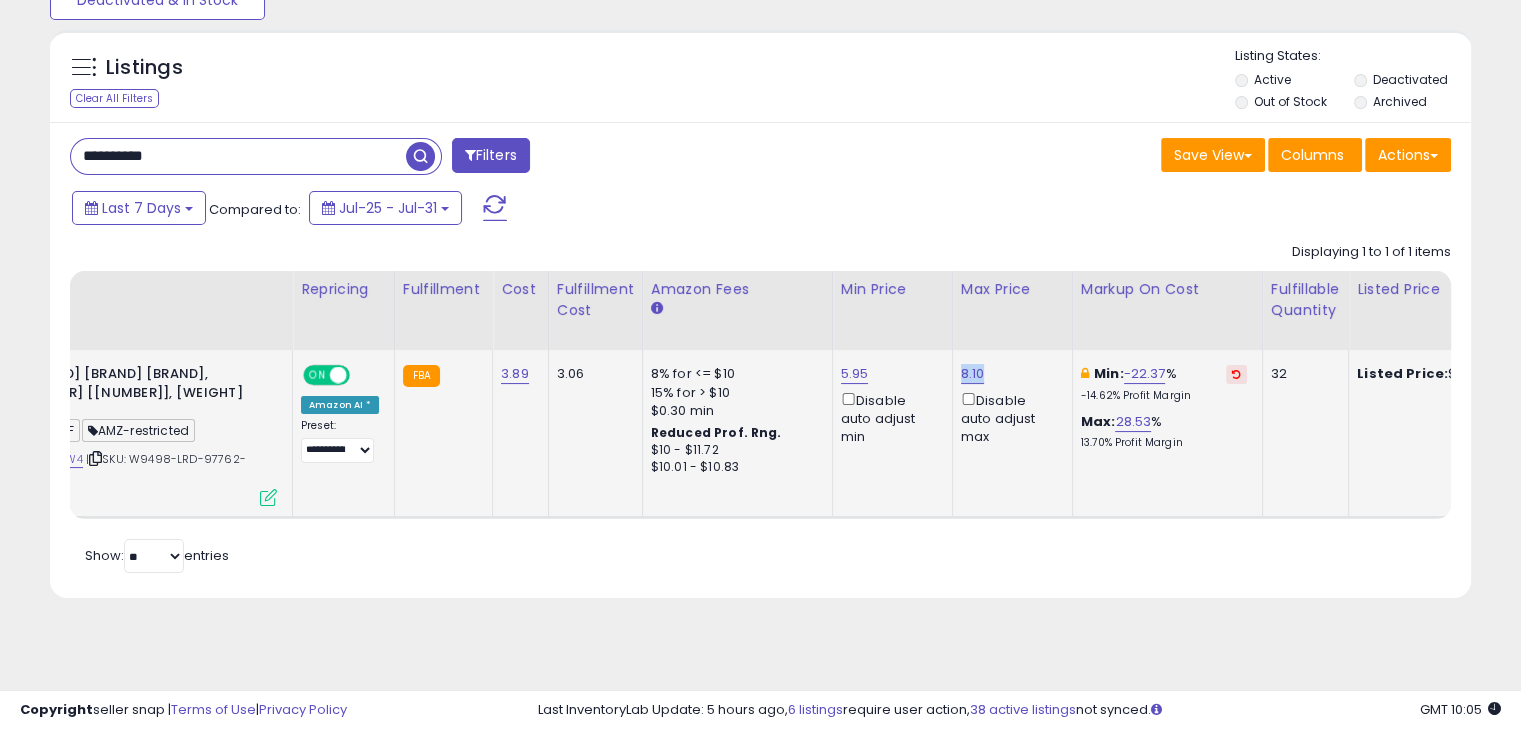 drag, startPoint x: 988, startPoint y: 381, endPoint x: 951, endPoint y: 380, distance: 37.01351 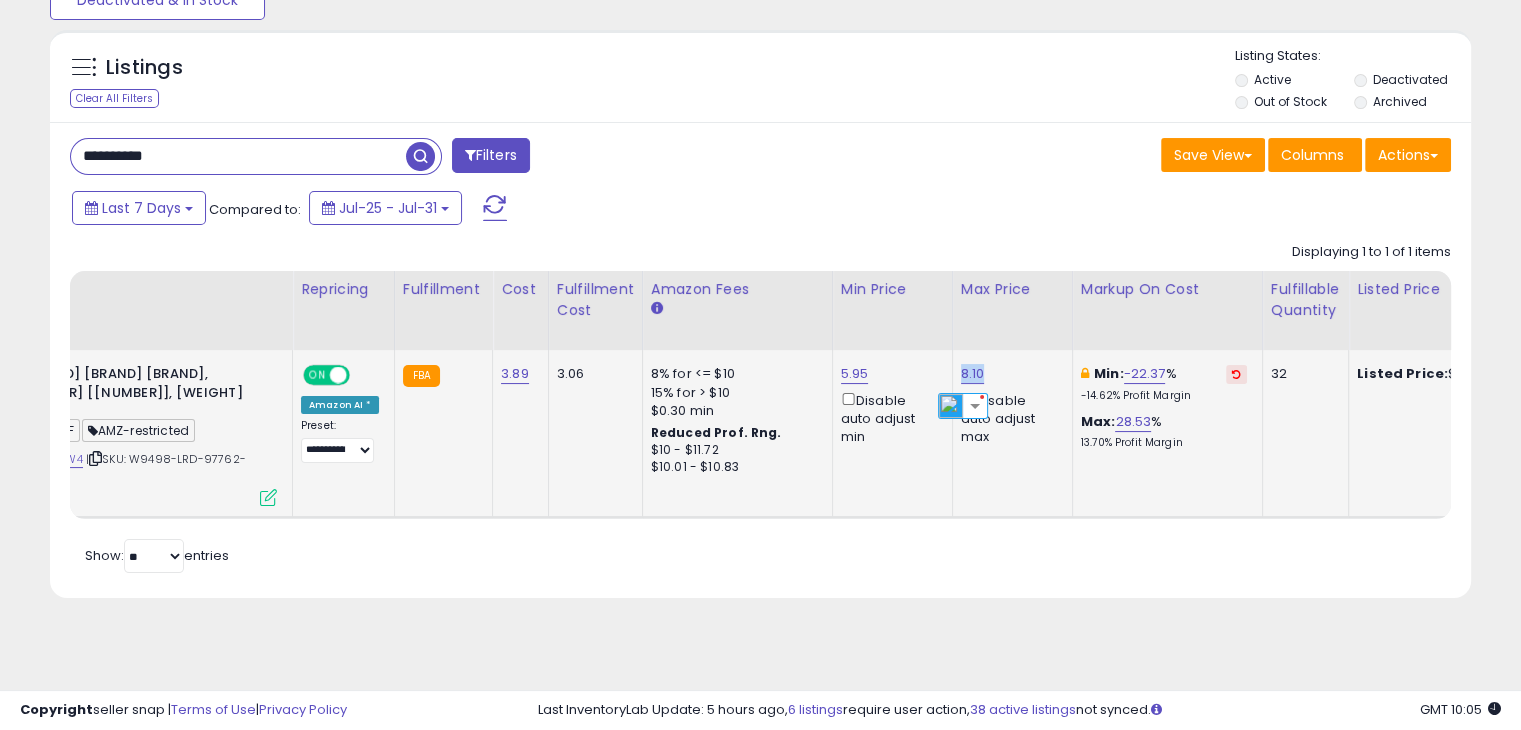 copy on "8.10" 